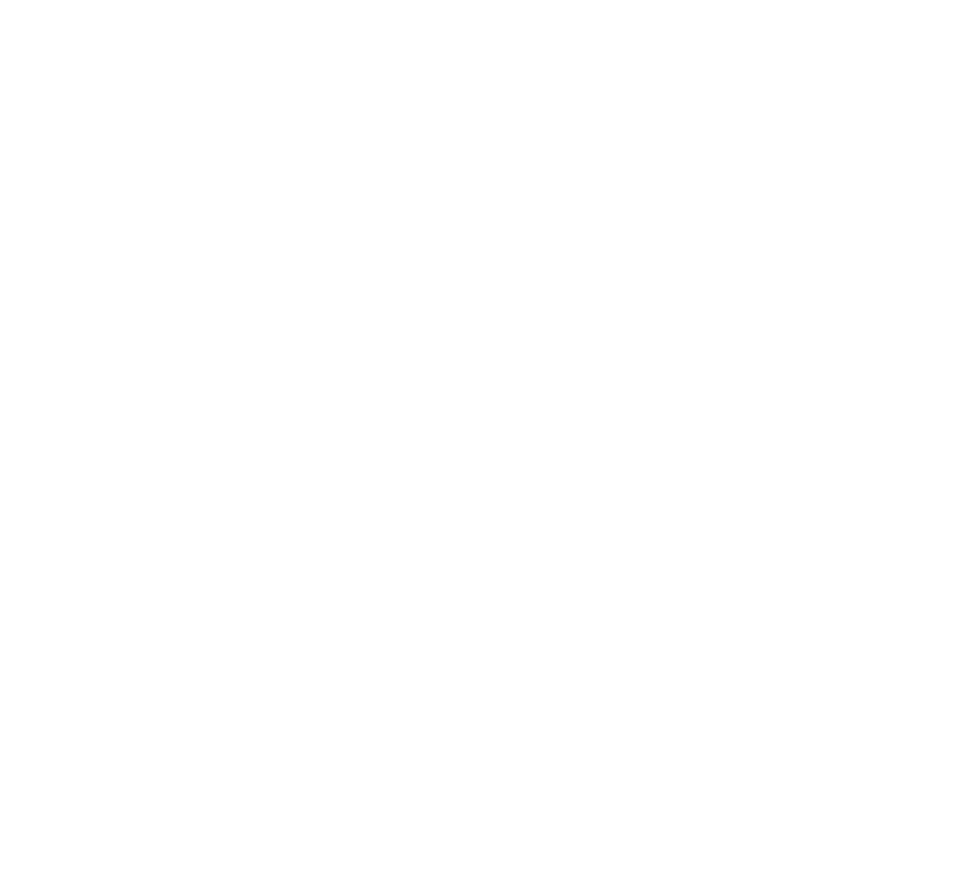 scroll, scrollTop: 0, scrollLeft: 0, axis: both 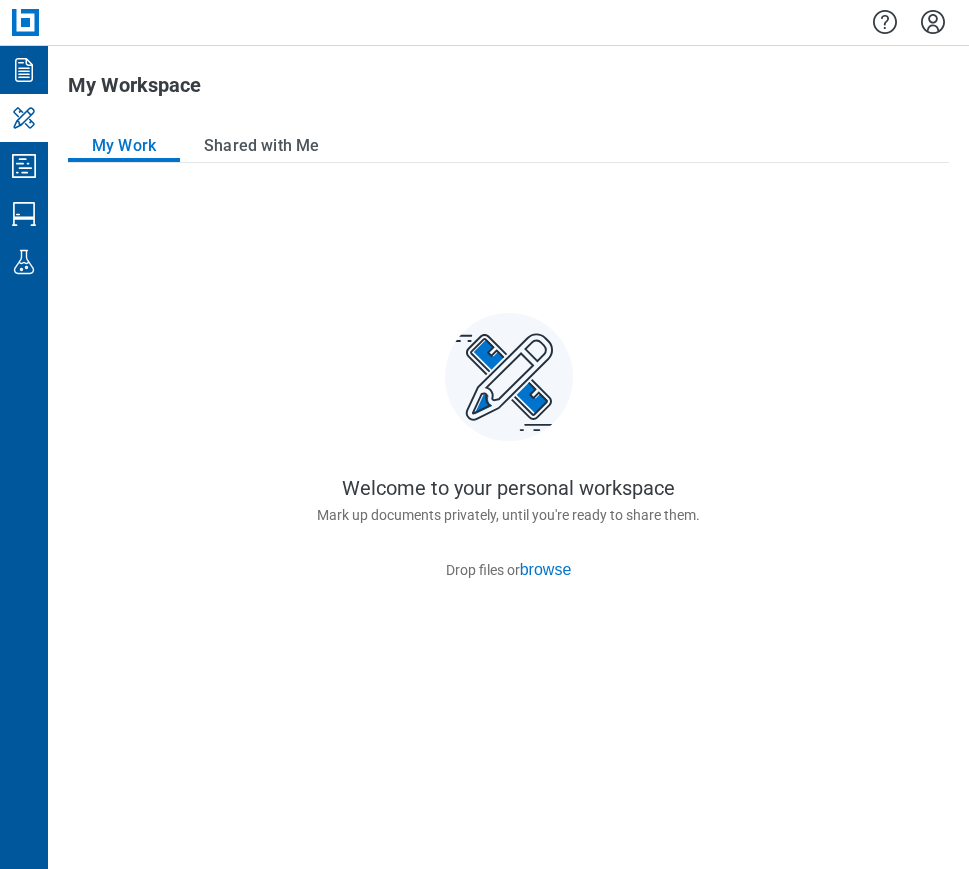 click on "Welcome to your personal workspace  Mark up documents privately, until you're ready to share them. Drop files or  browse" at bounding box center (508, 453) 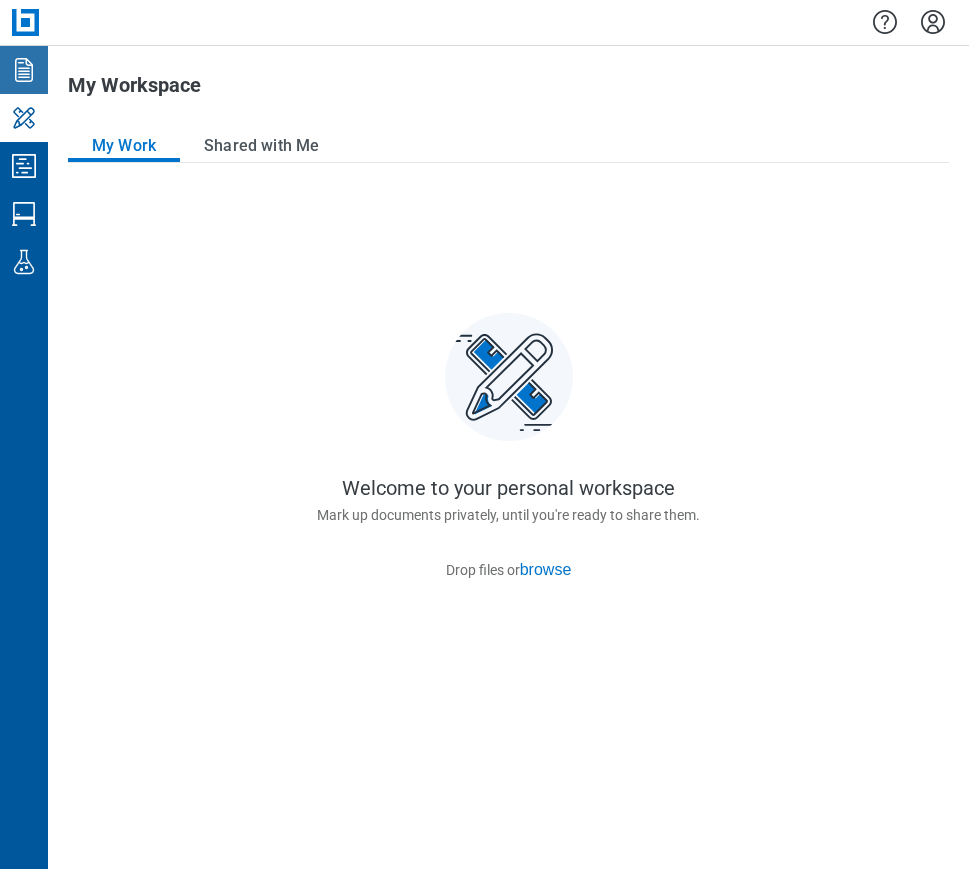 click 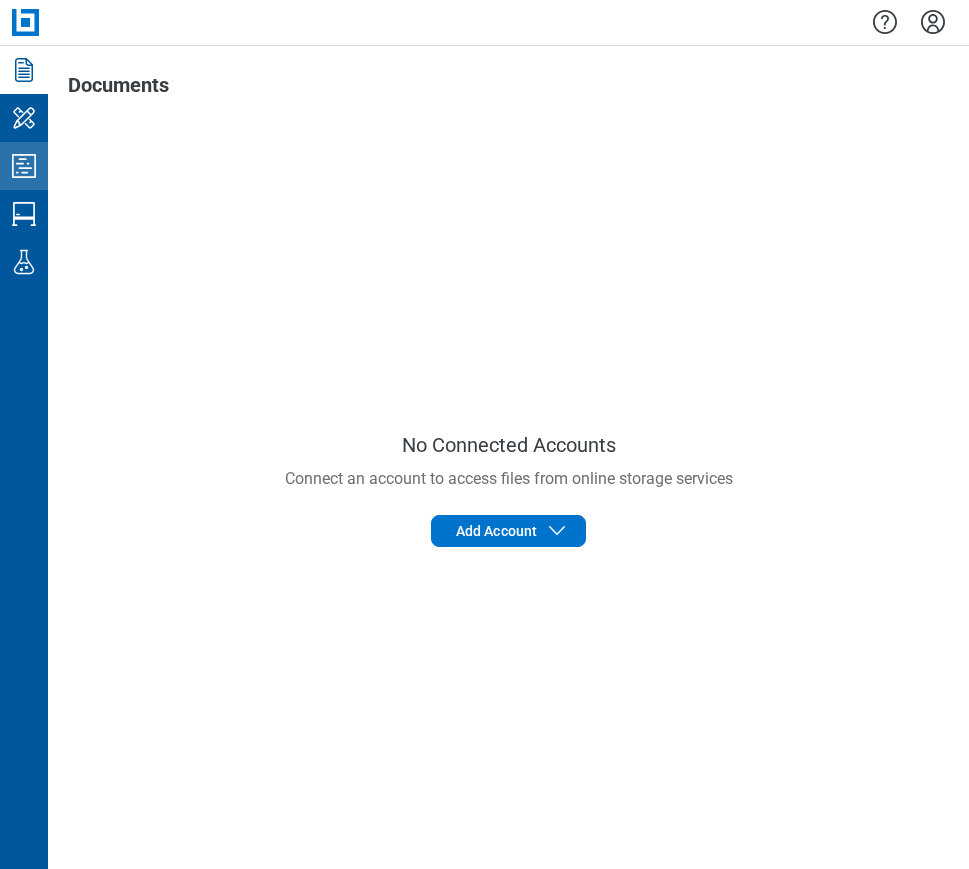 click 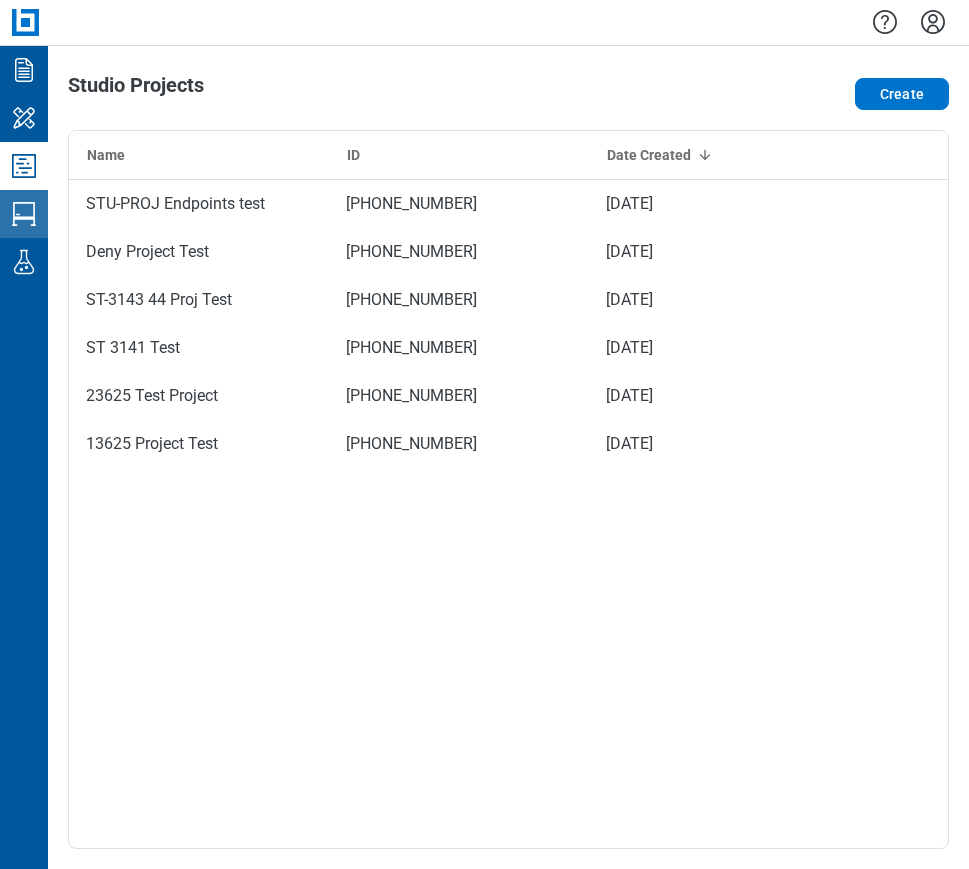 click on "Studio Sessions" at bounding box center [24, 214] 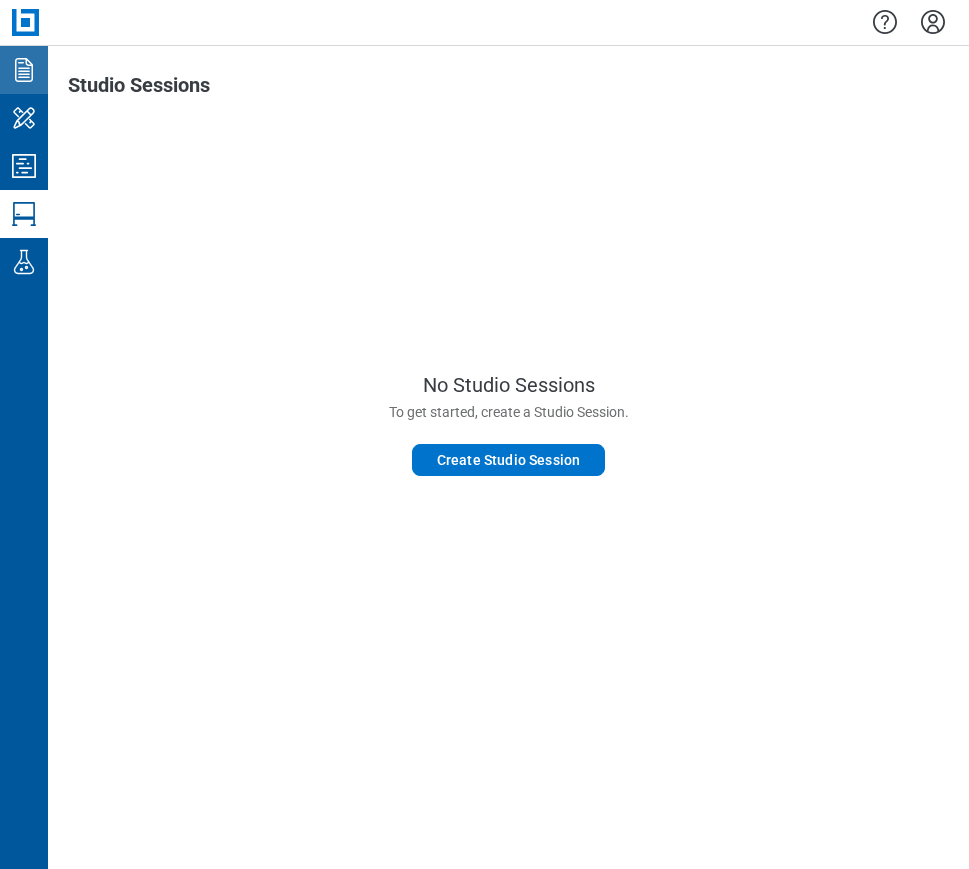 click on "Documents" at bounding box center [24, 70] 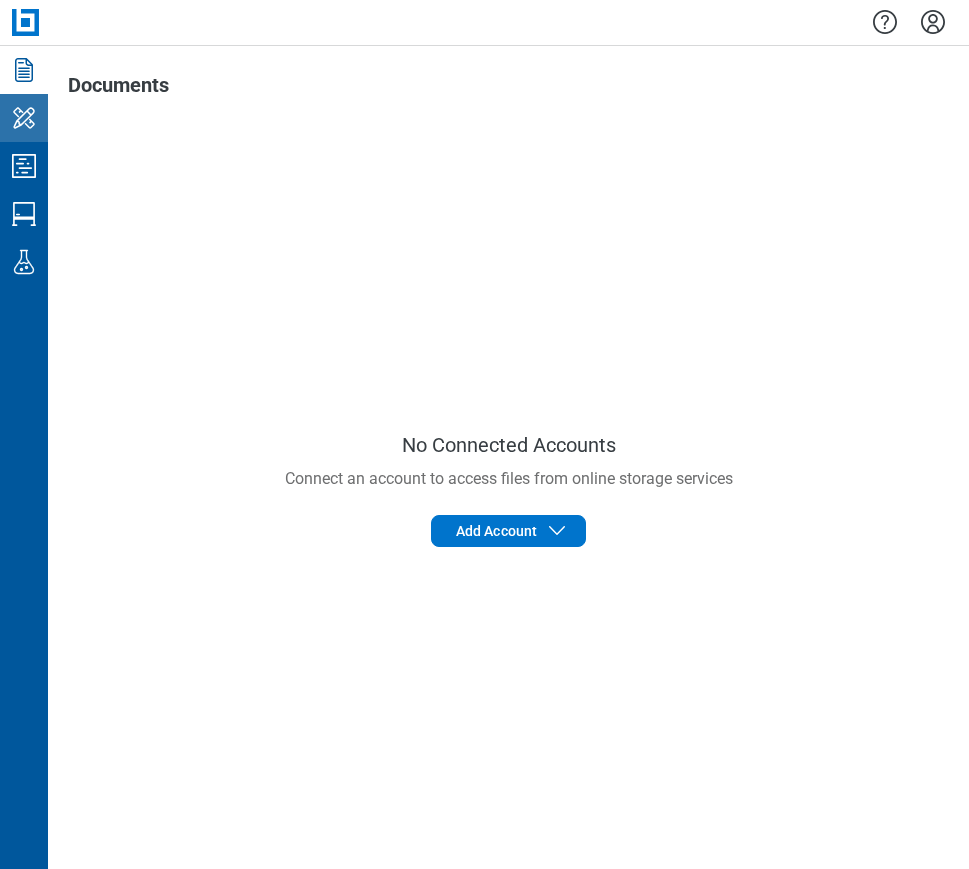 click on "My Workspace" at bounding box center [24, 118] 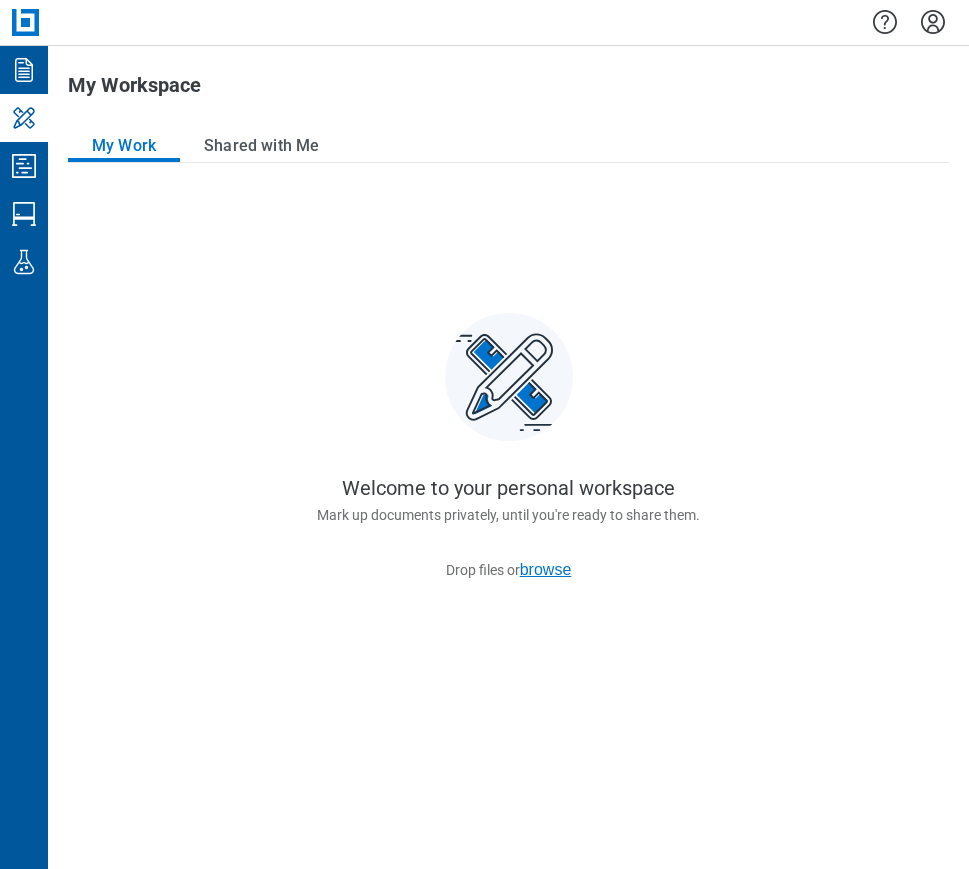 click on "browse" at bounding box center (546, 570) 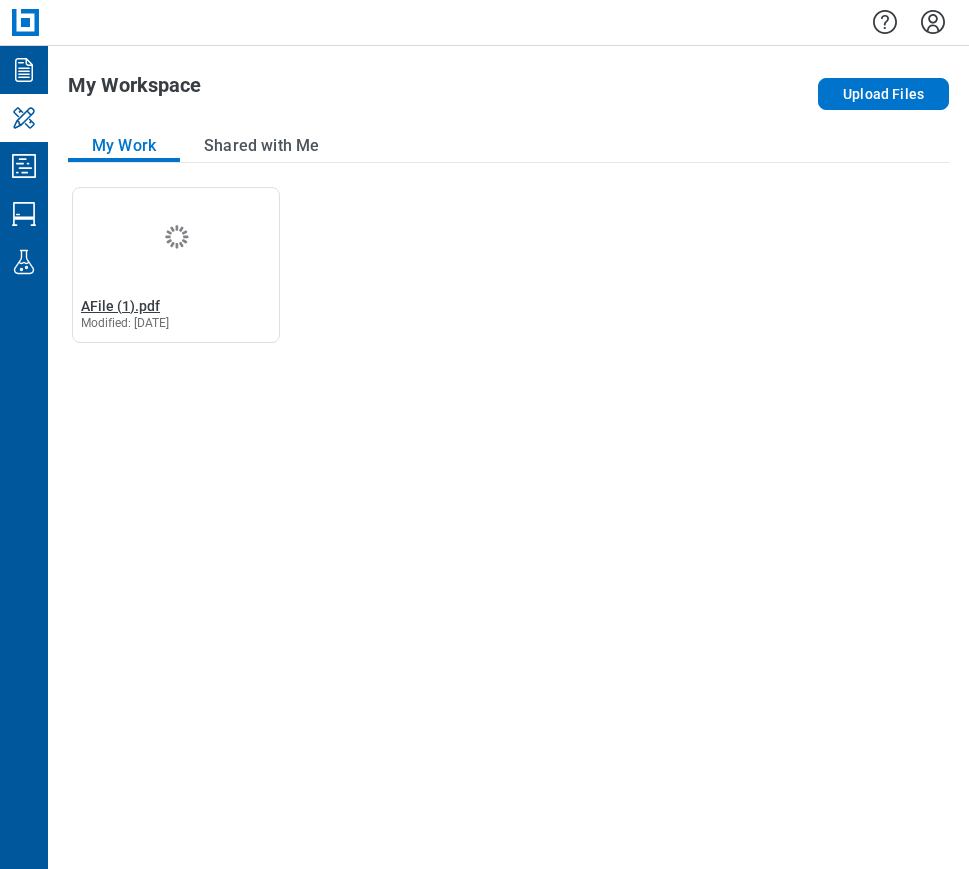 click on "AFile (1).pdf" at bounding box center (120, 306) 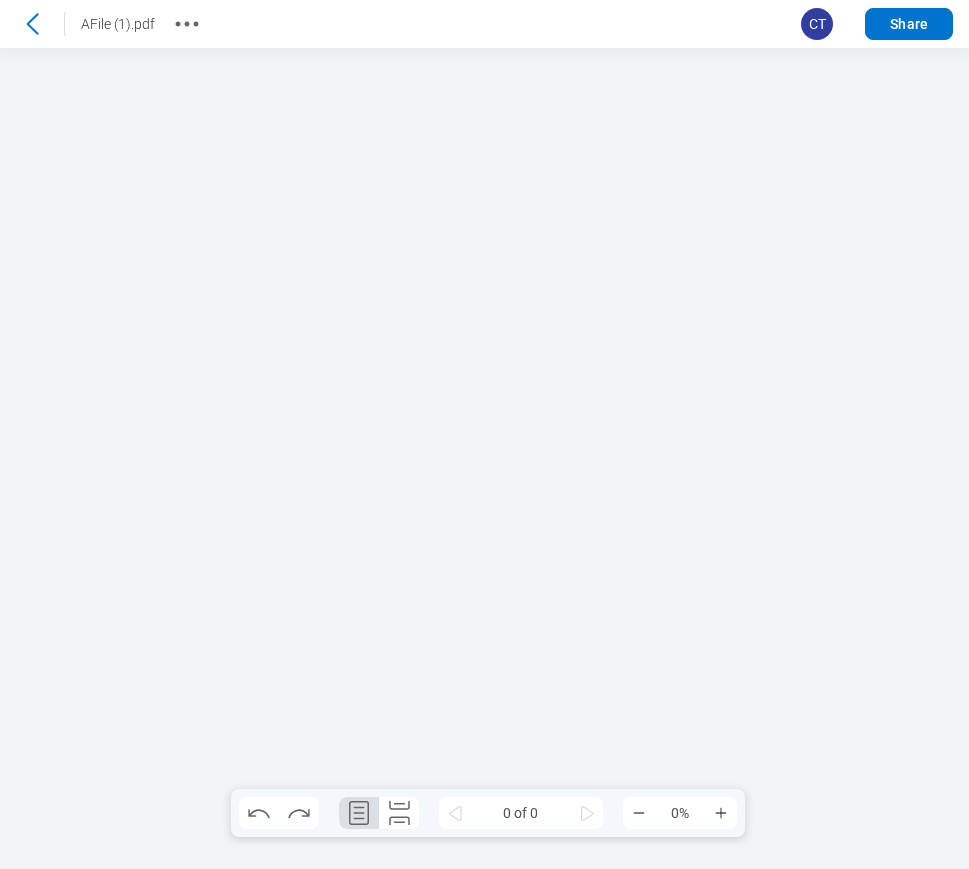scroll, scrollTop: 0, scrollLeft: 0, axis: both 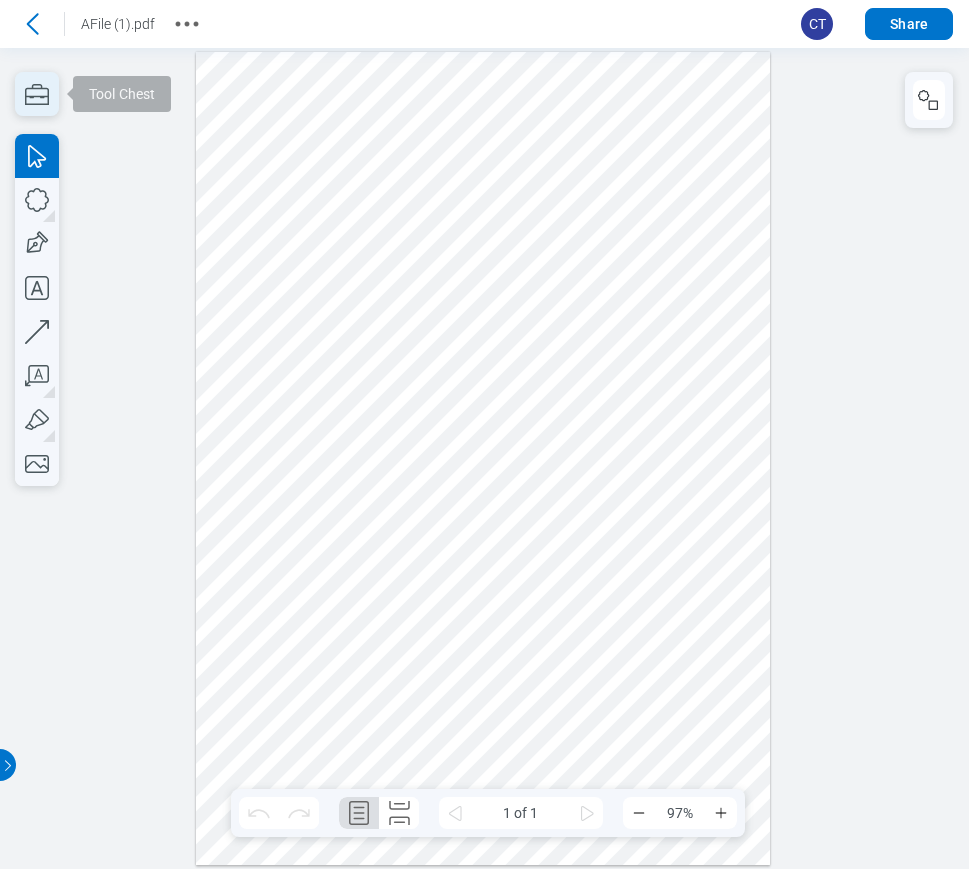 click 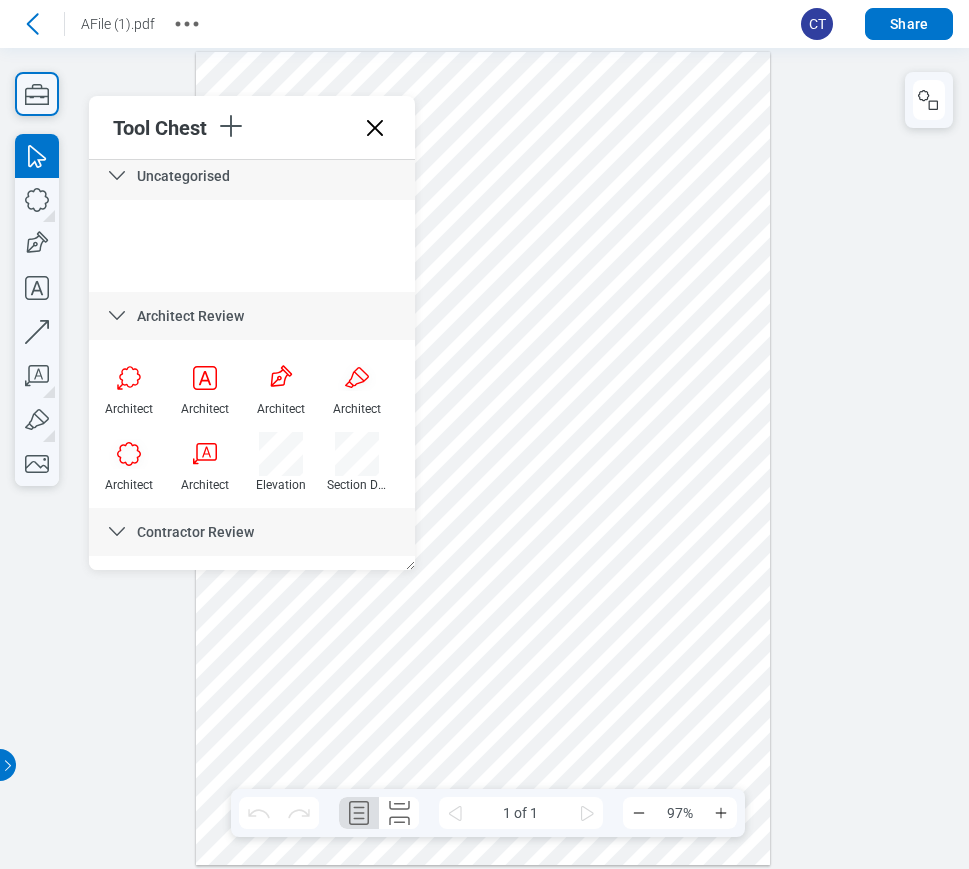 scroll, scrollTop: 0, scrollLeft: 0, axis: both 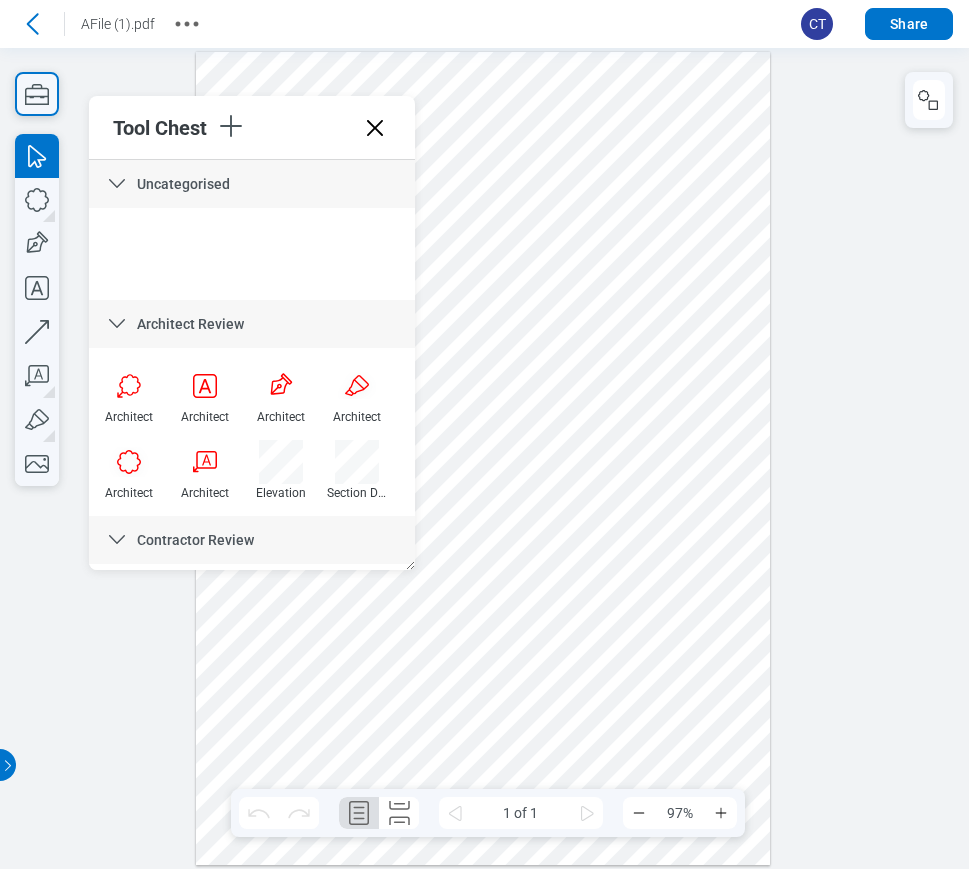 click 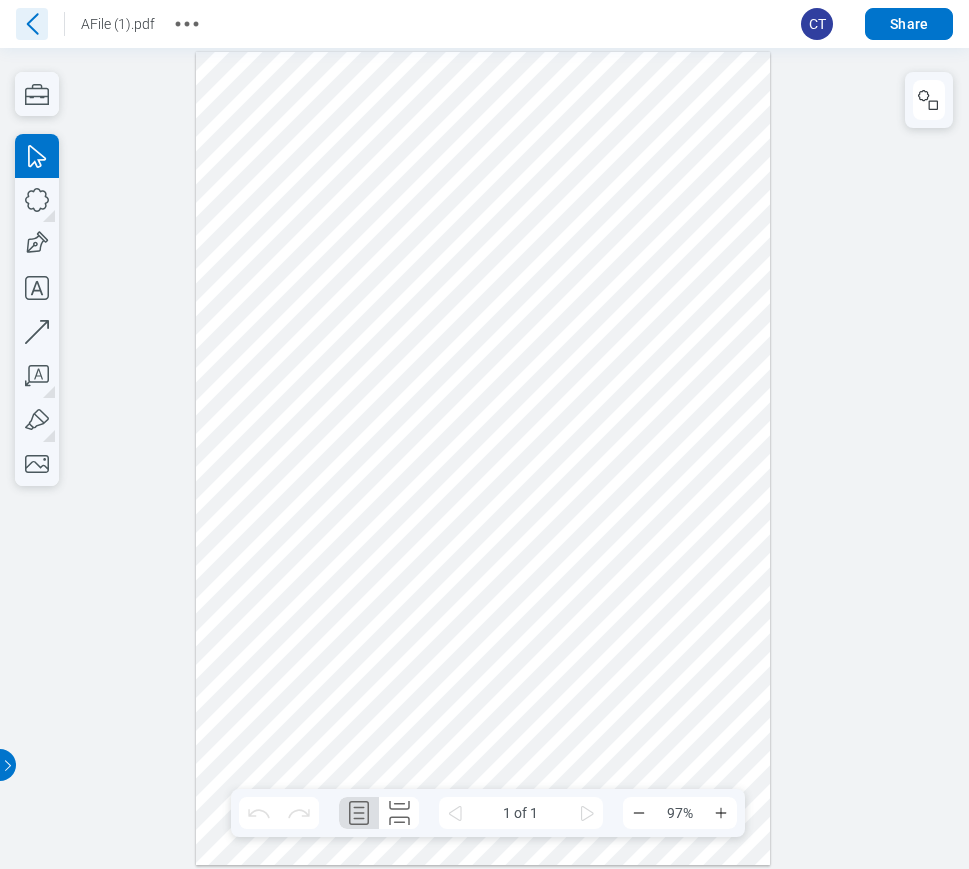 click 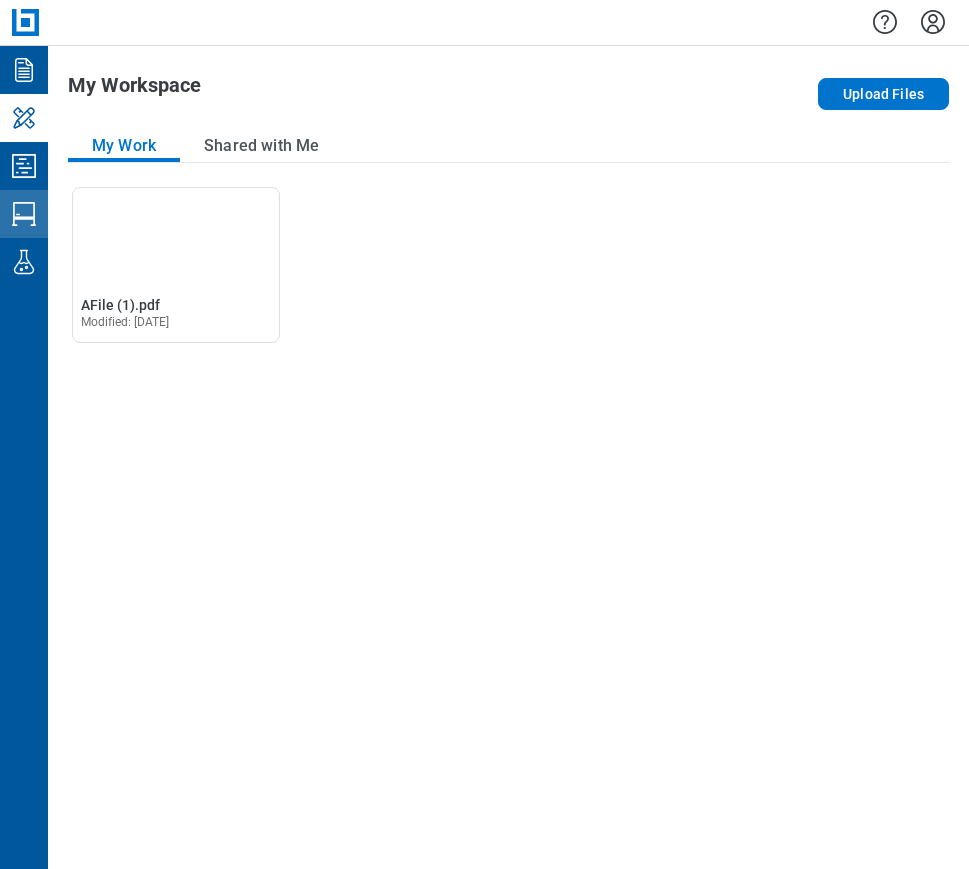 click 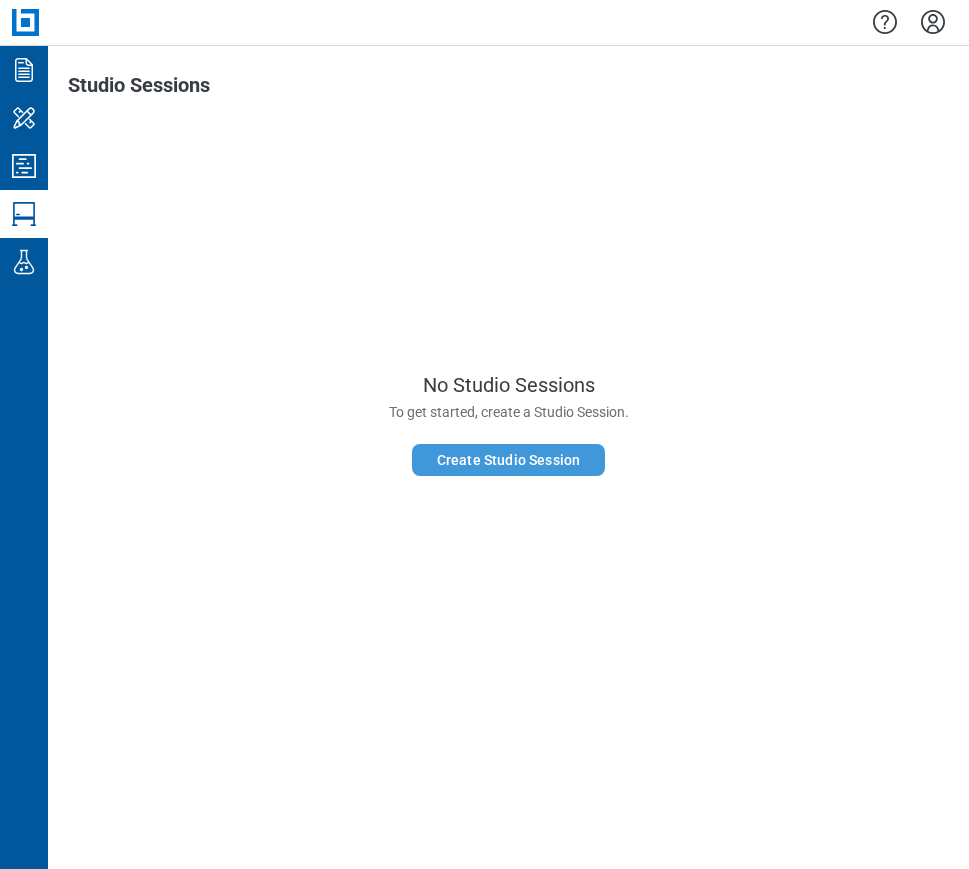click on "Create Studio Session" at bounding box center [508, 460] 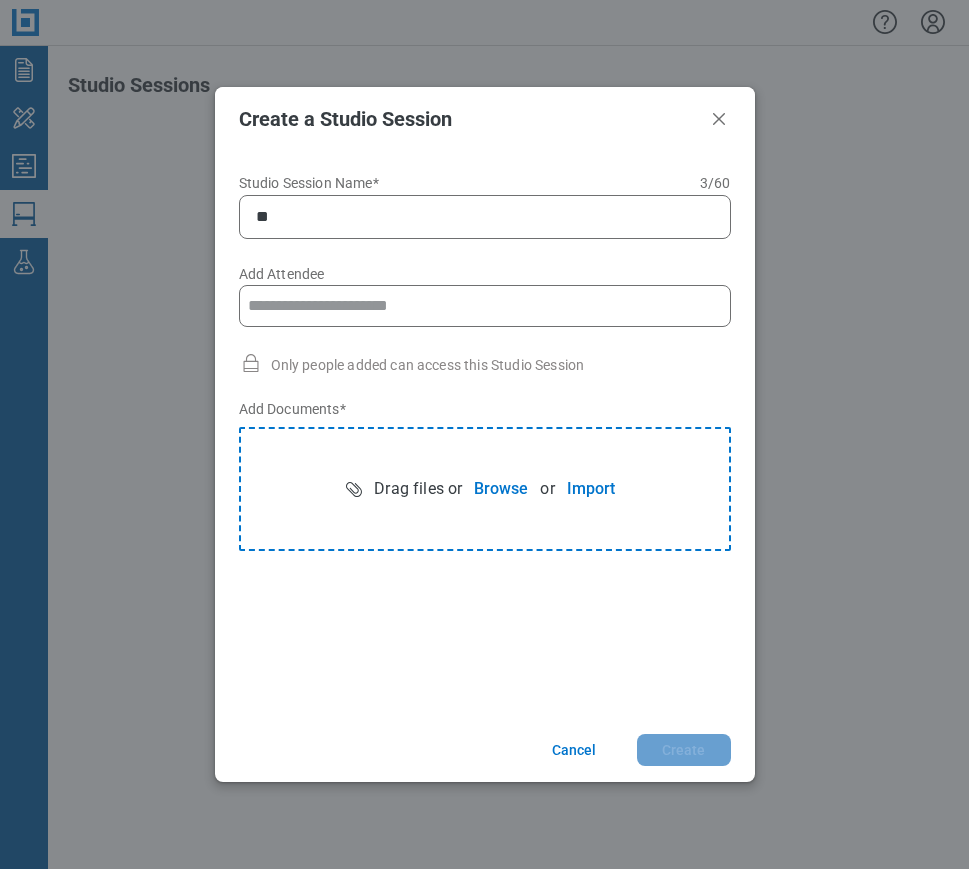 type on "*" 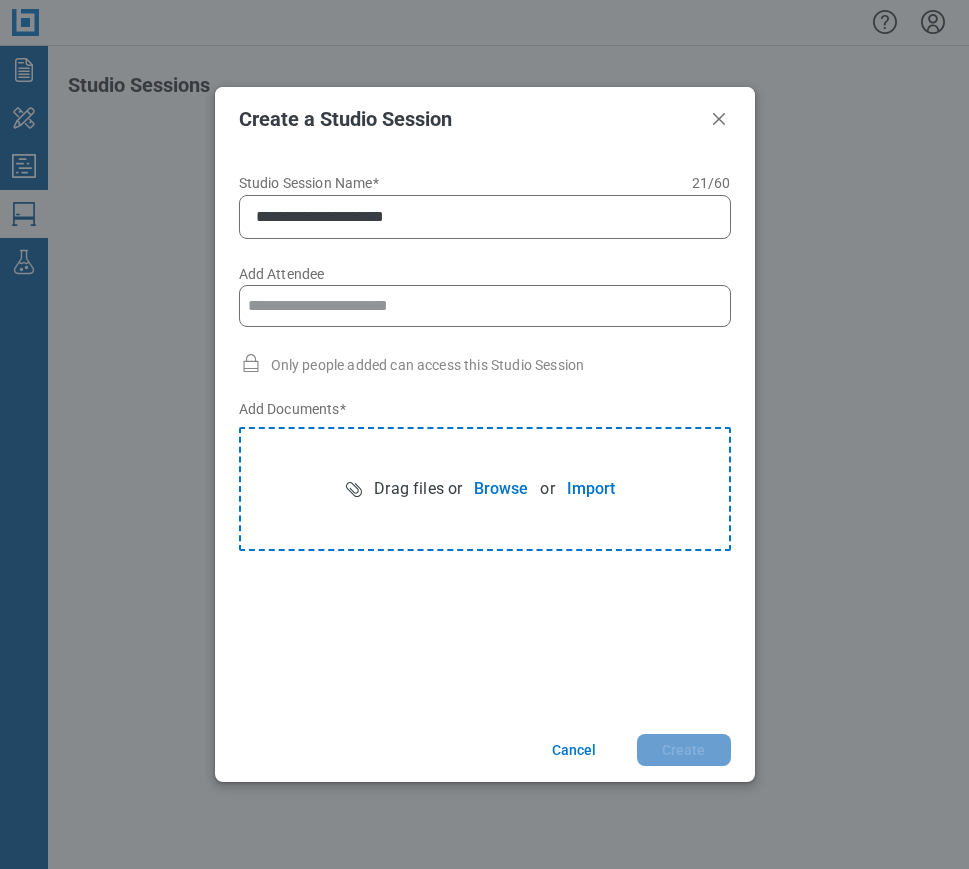 type on "**********" 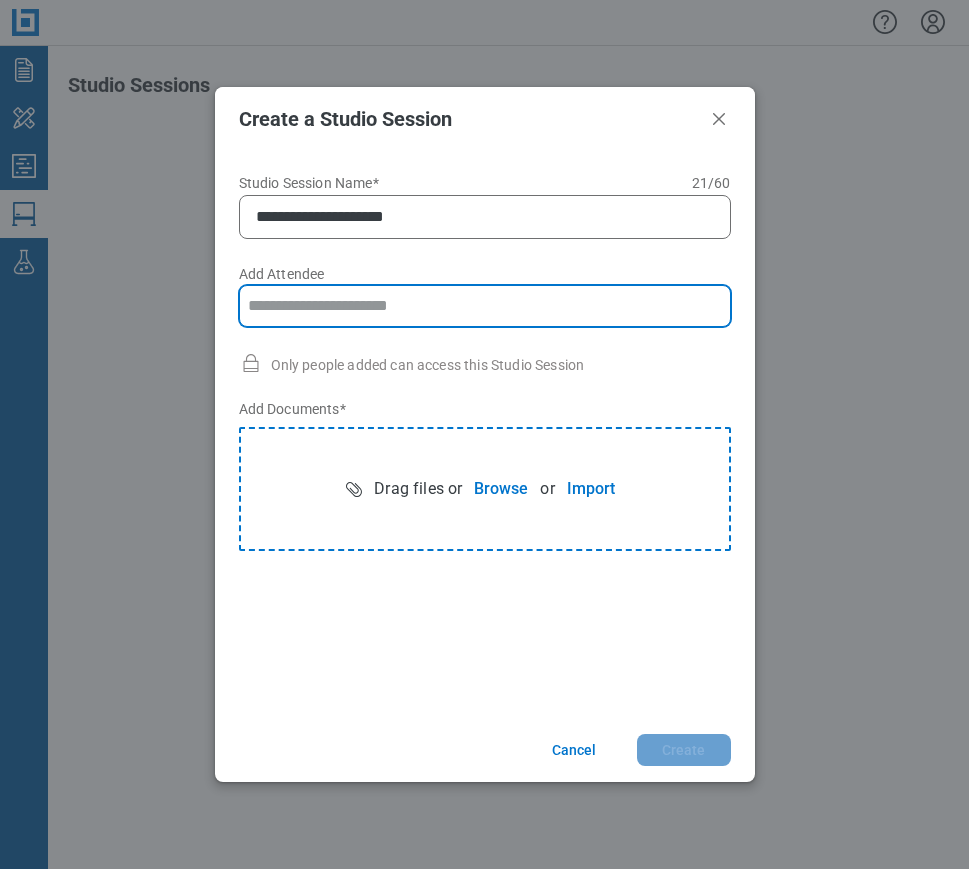 type 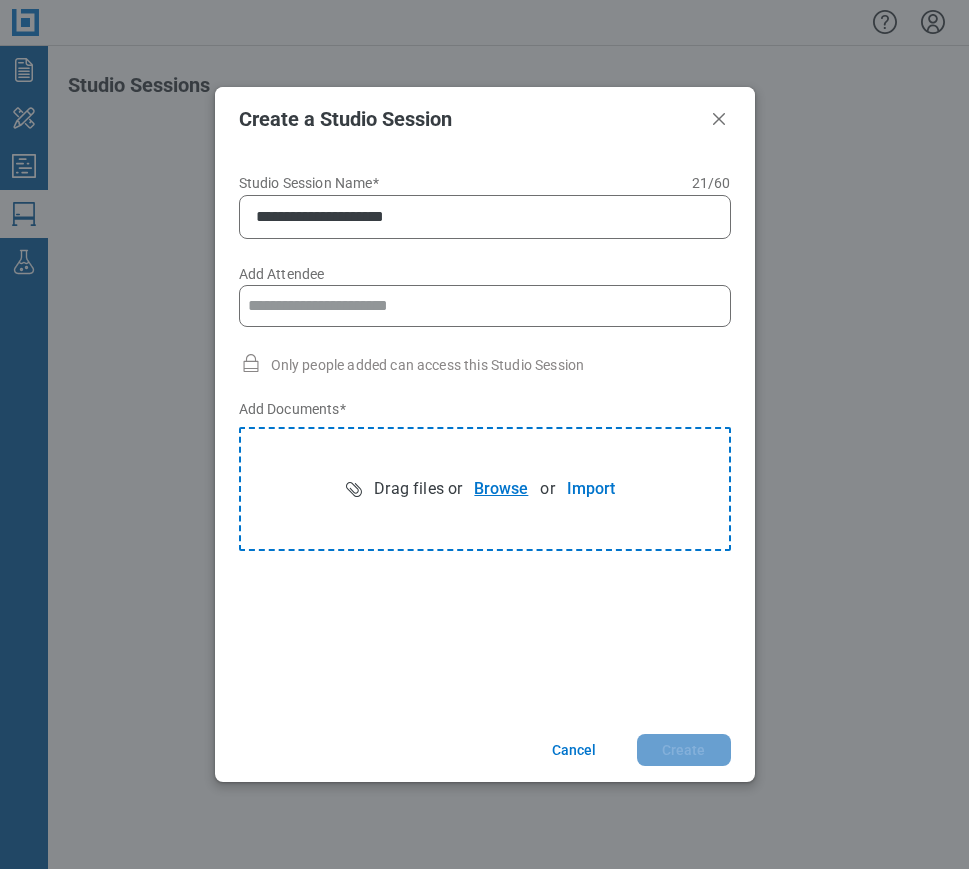 click on "Browse" at bounding box center [501, 489] 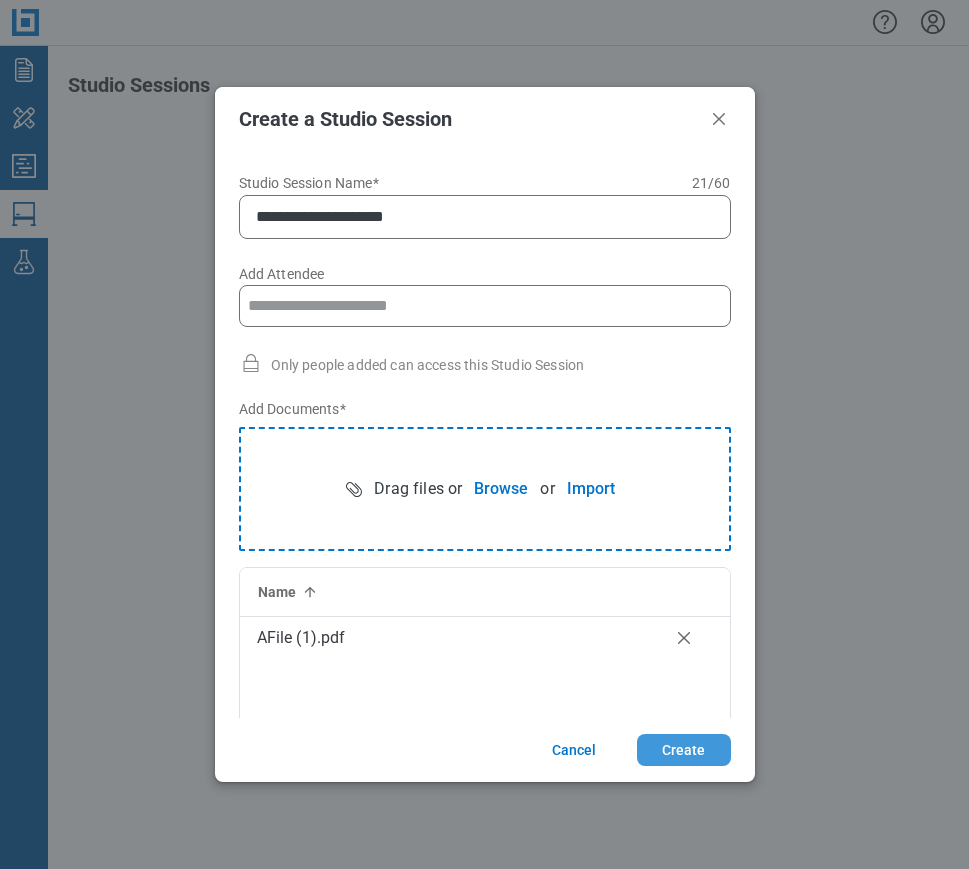 click on "Create" at bounding box center (684, 750) 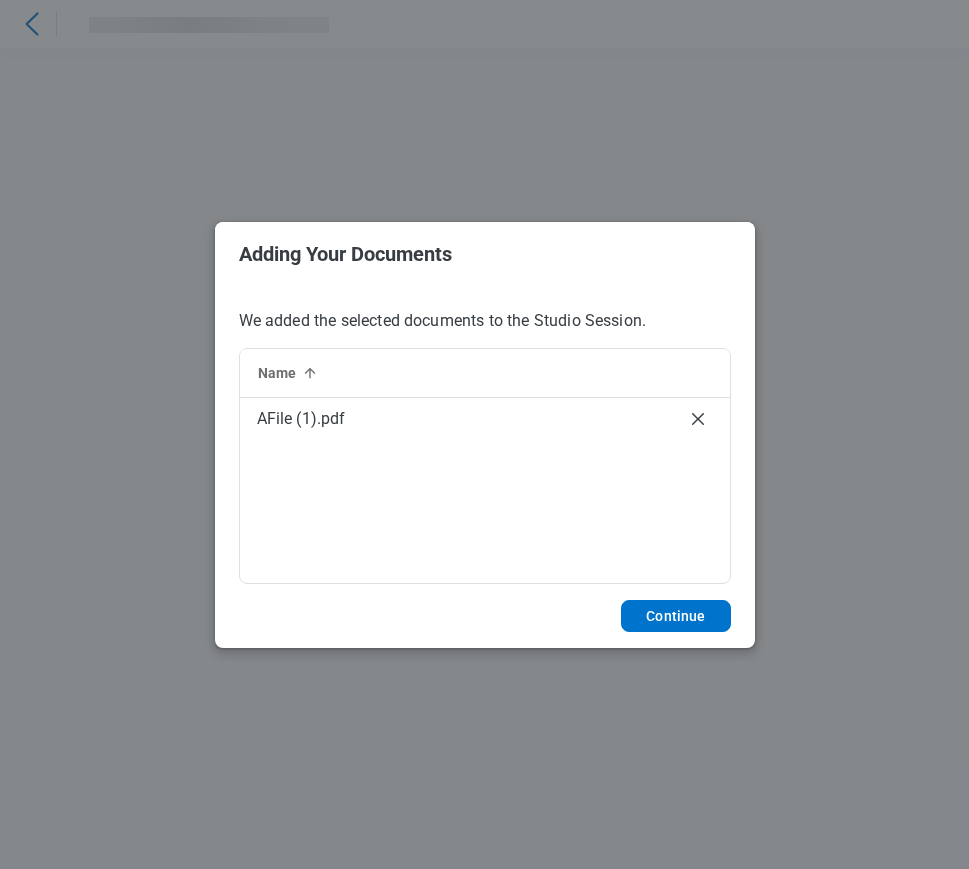 scroll, scrollTop: 0, scrollLeft: 0, axis: both 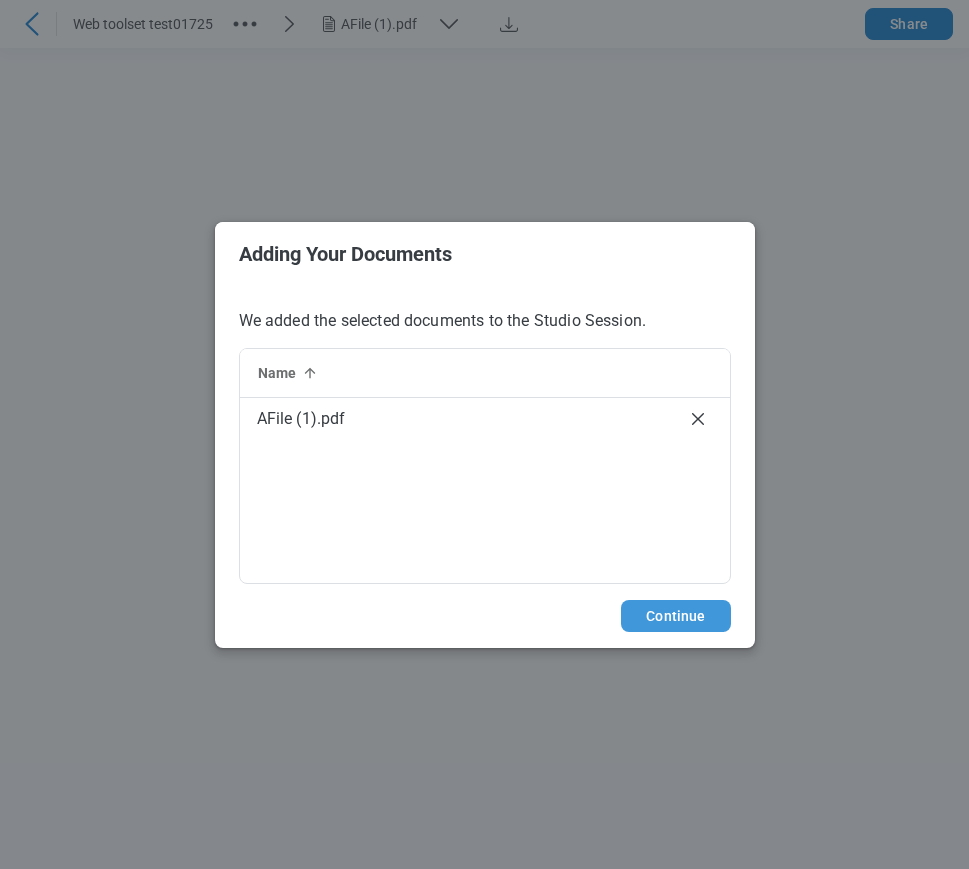 click on "Continue" at bounding box center (675, 616) 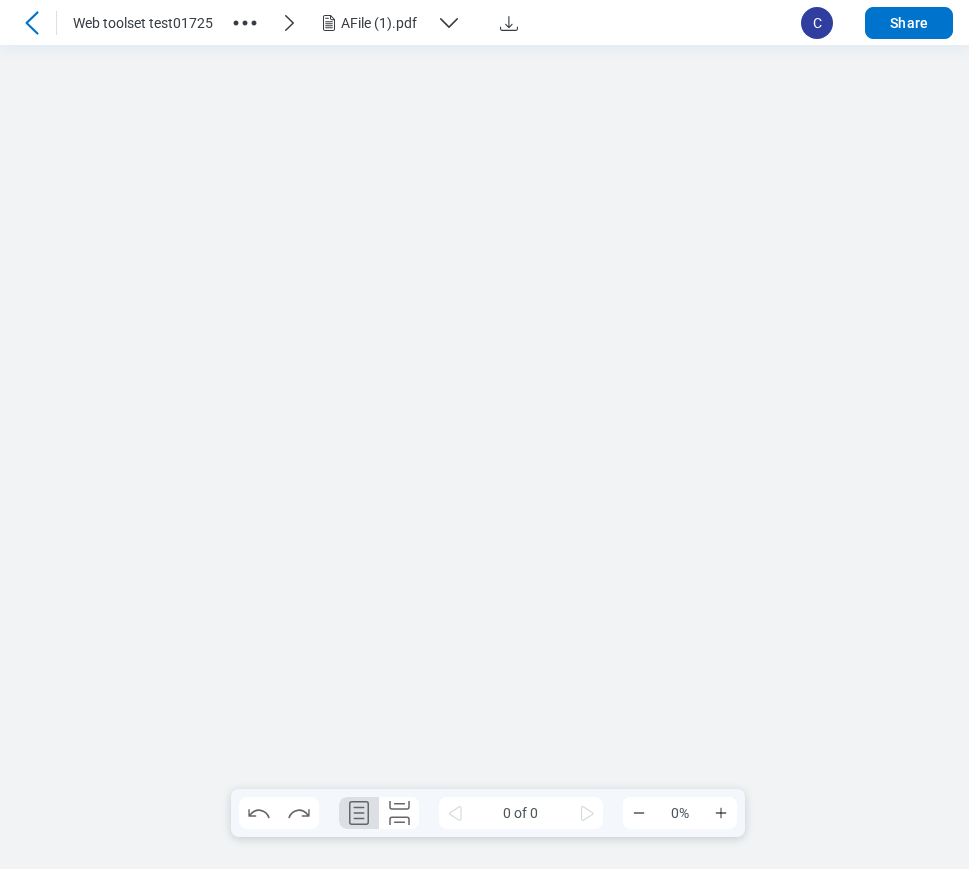 scroll, scrollTop: 0, scrollLeft: 0, axis: both 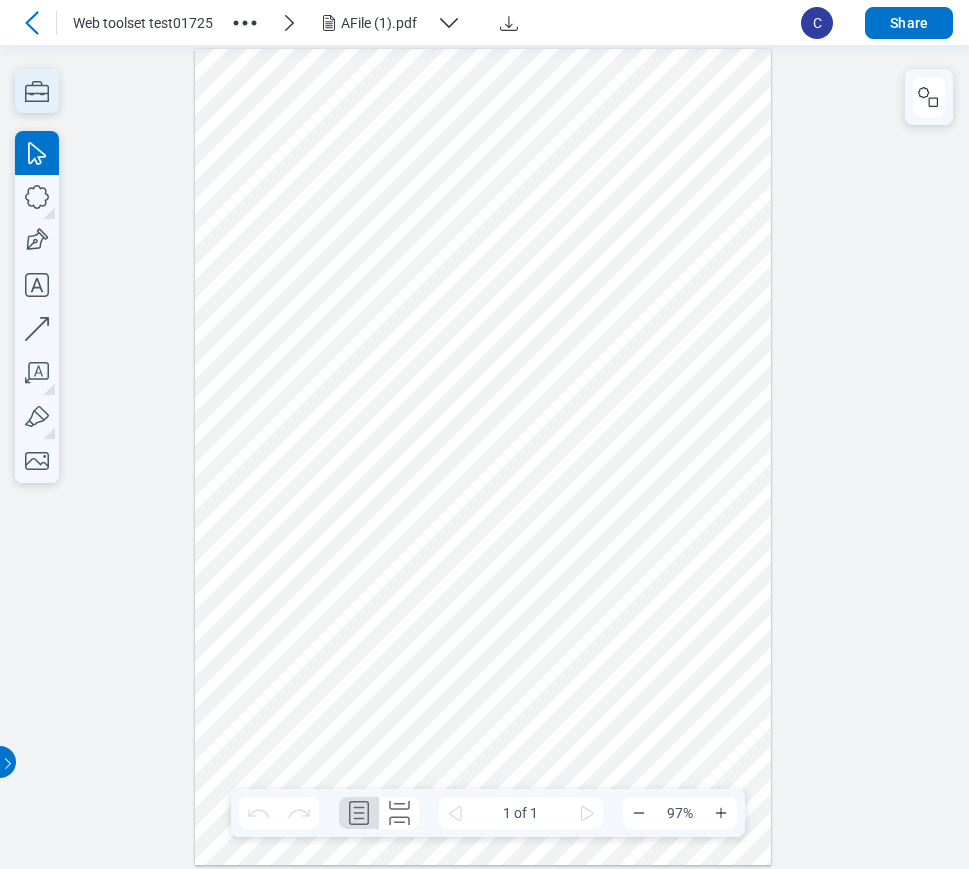 click 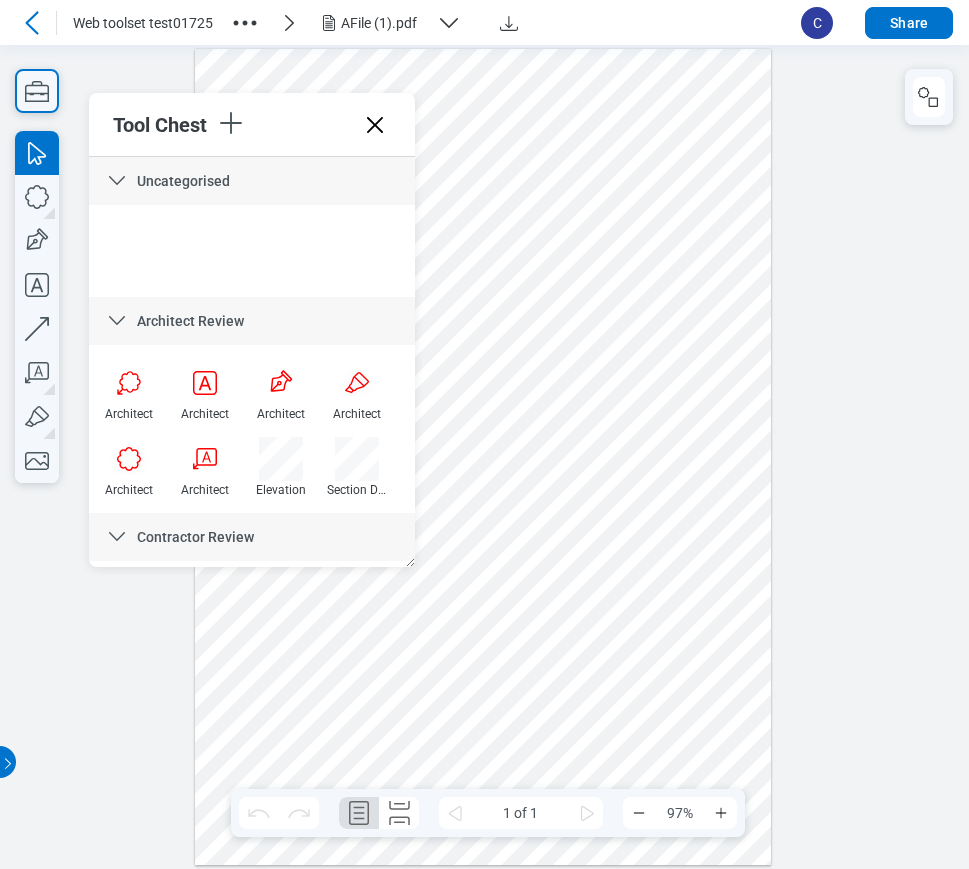 scroll, scrollTop: 375, scrollLeft: 0, axis: vertical 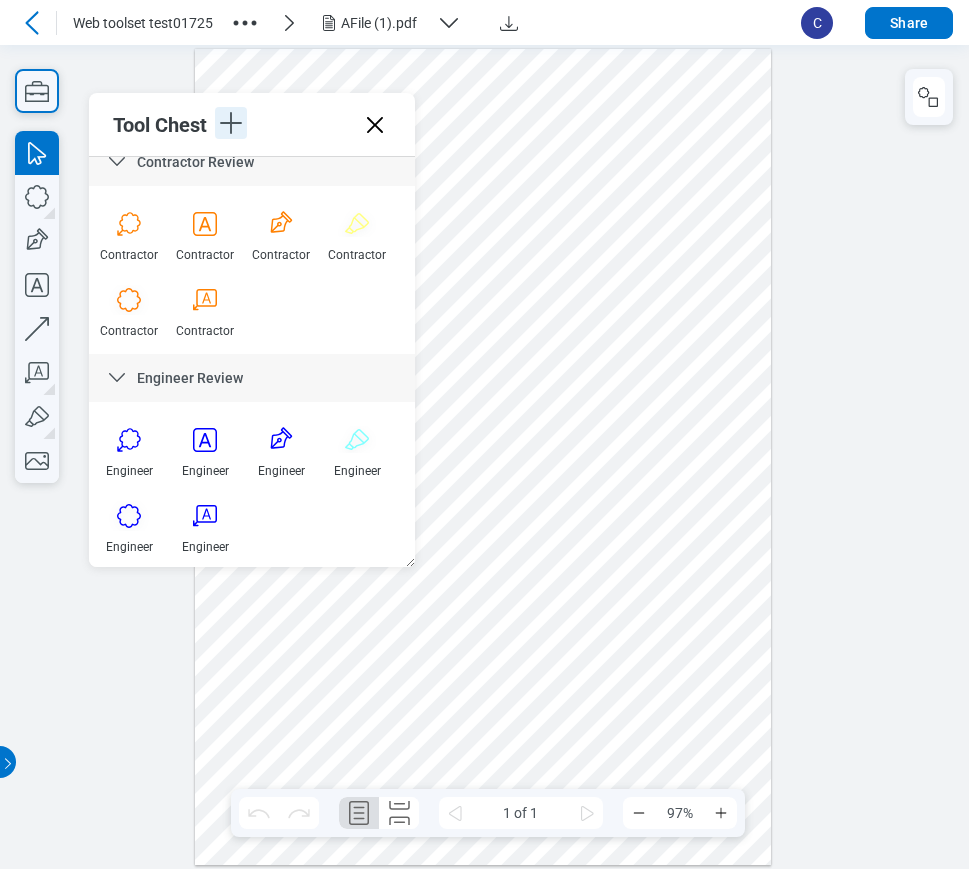 click 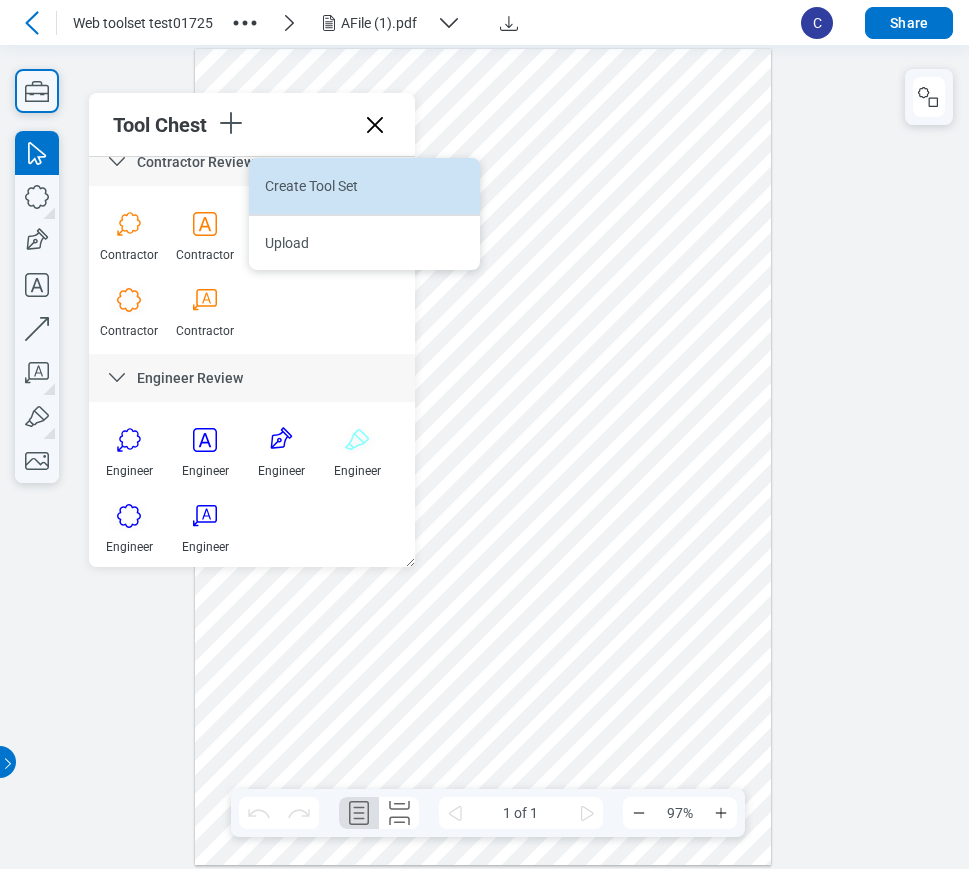 click on "Create Tool Set" at bounding box center [364, 186] 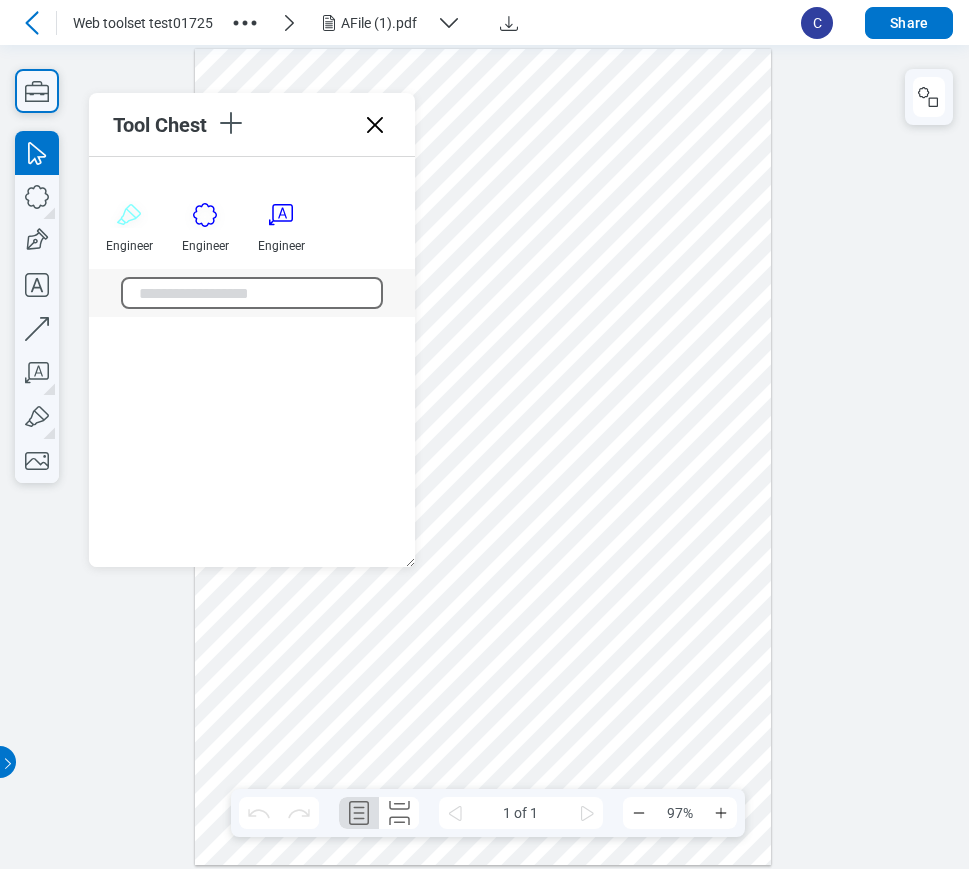 scroll, scrollTop: 788, scrollLeft: 0, axis: vertical 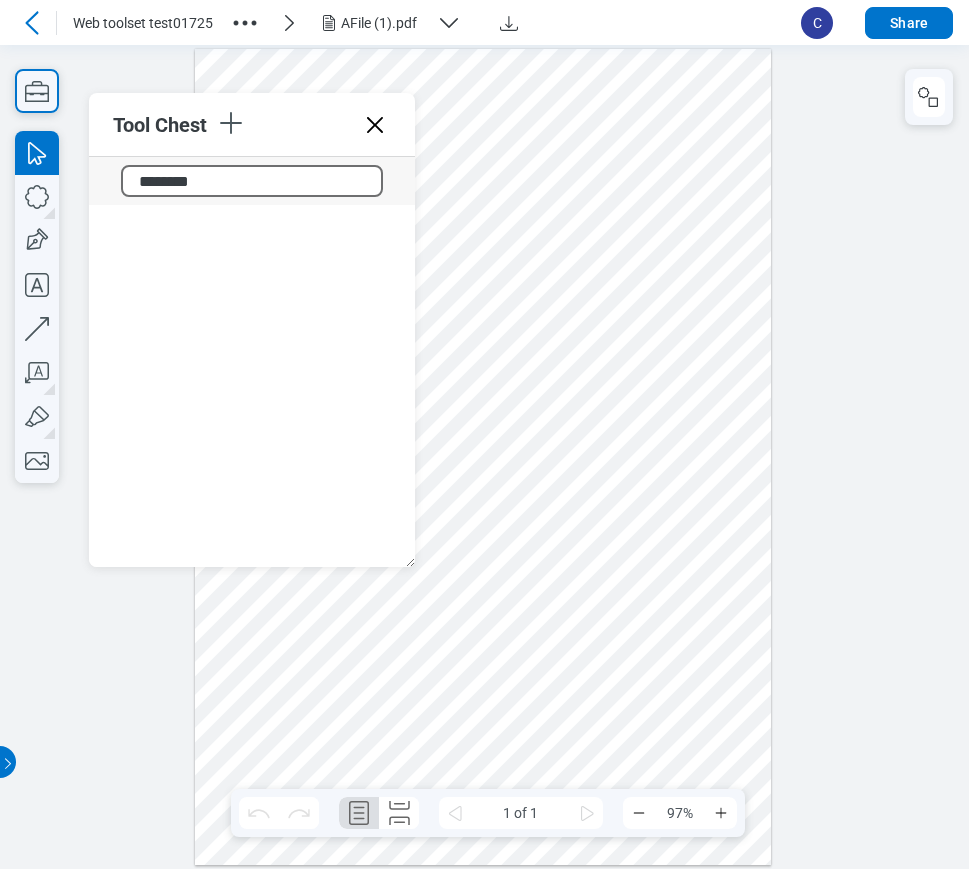 type on "*********" 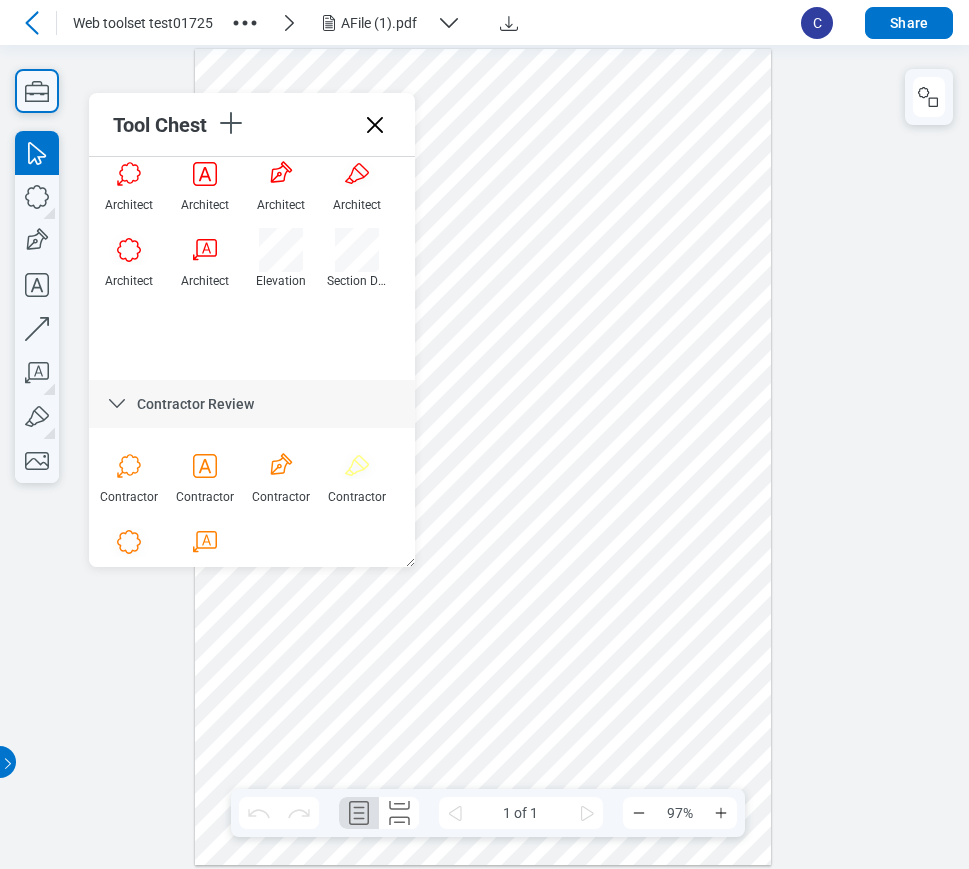 scroll, scrollTop: 0, scrollLeft: 0, axis: both 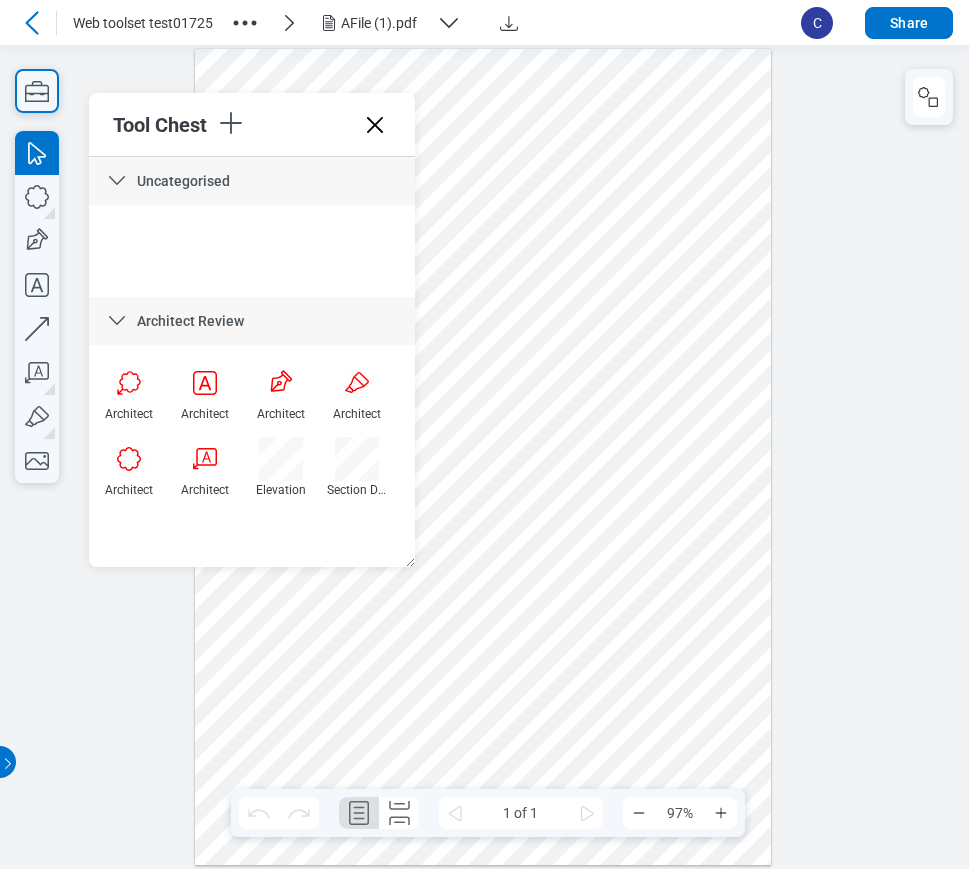 click 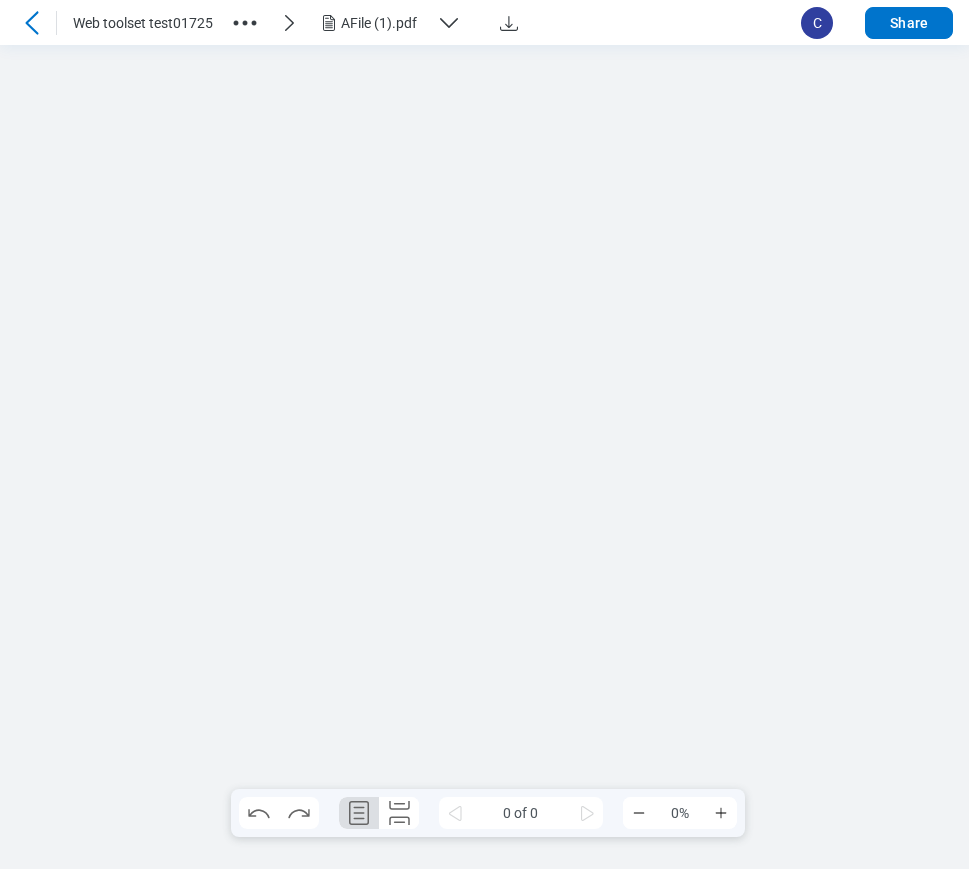 scroll, scrollTop: 0, scrollLeft: 0, axis: both 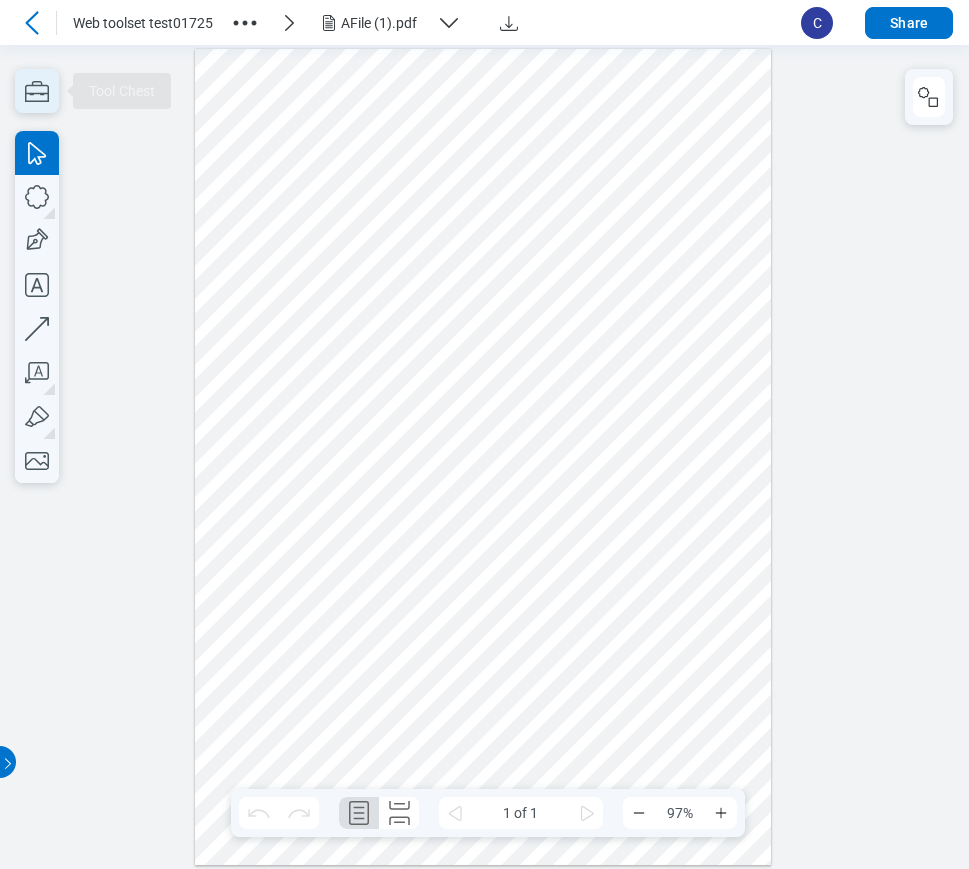 click 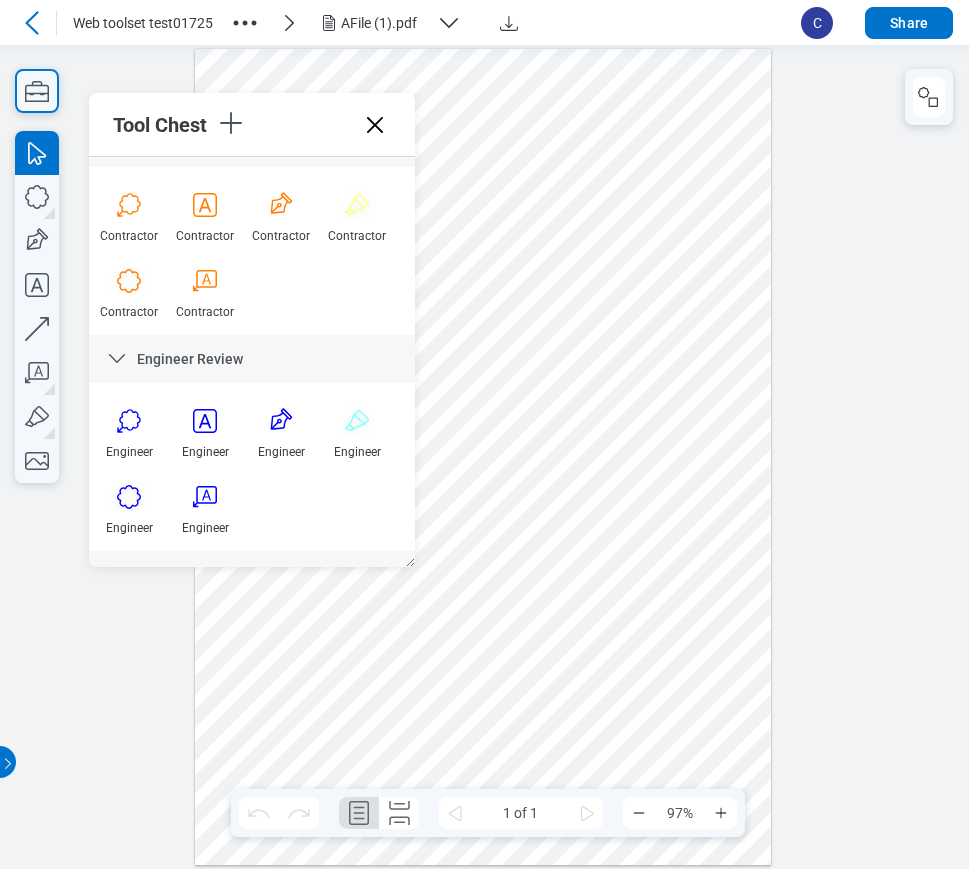 scroll, scrollTop: 469, scrollLeft: 0, axis: vertical 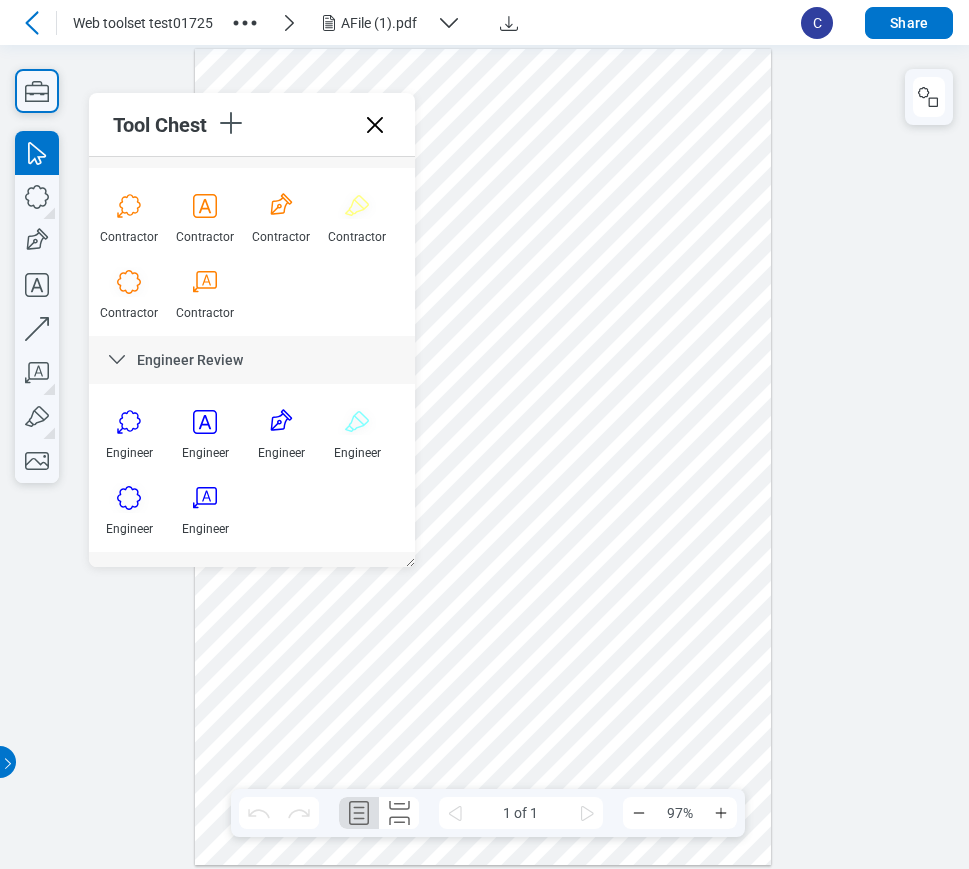 click at bounding box center [483, 457] 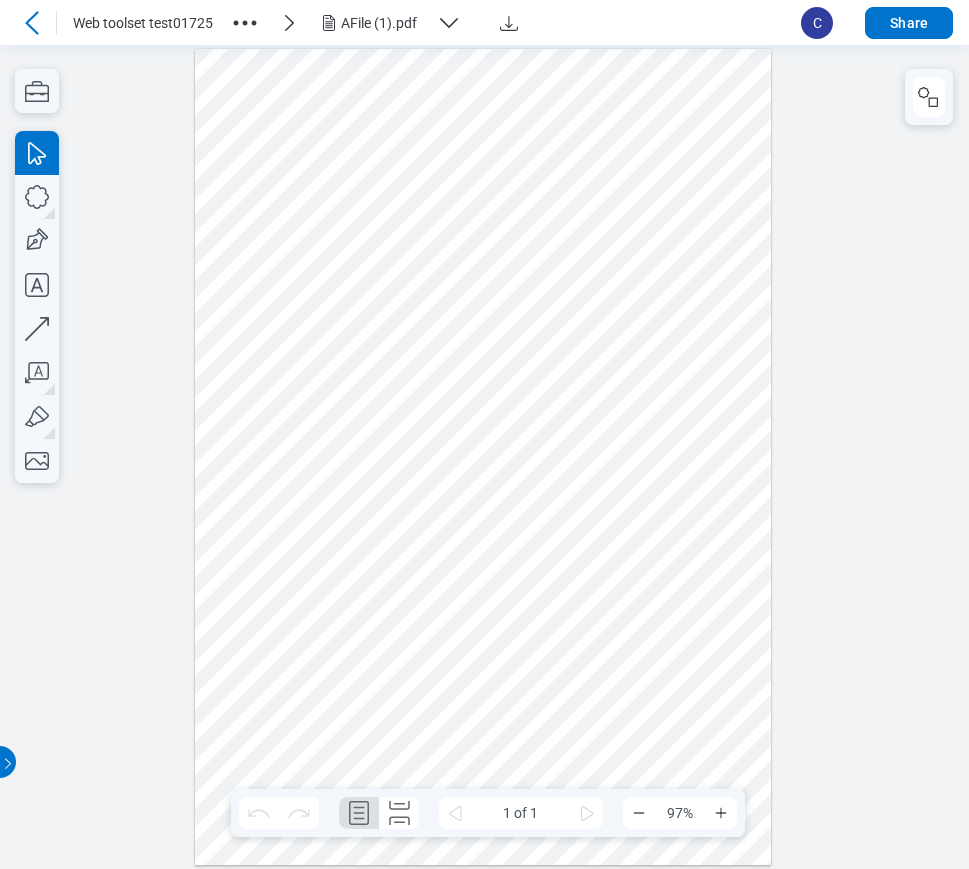 click on "Web toolset test01725" at bounding box center [143, 23] 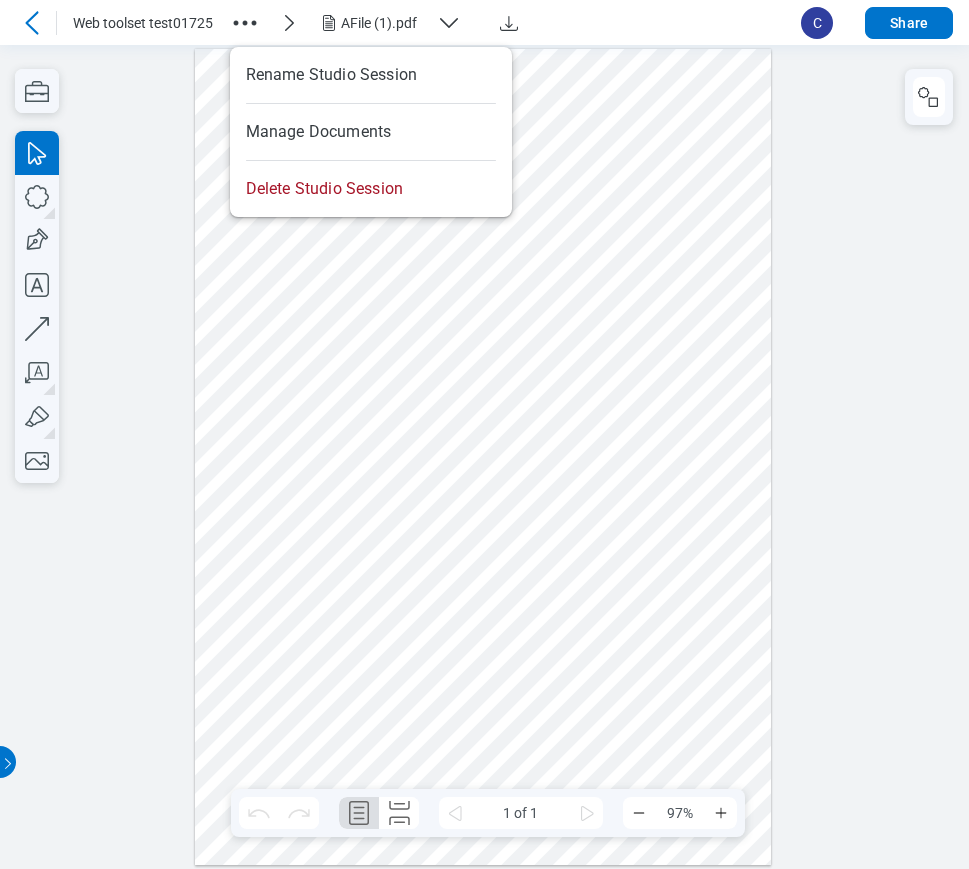 click 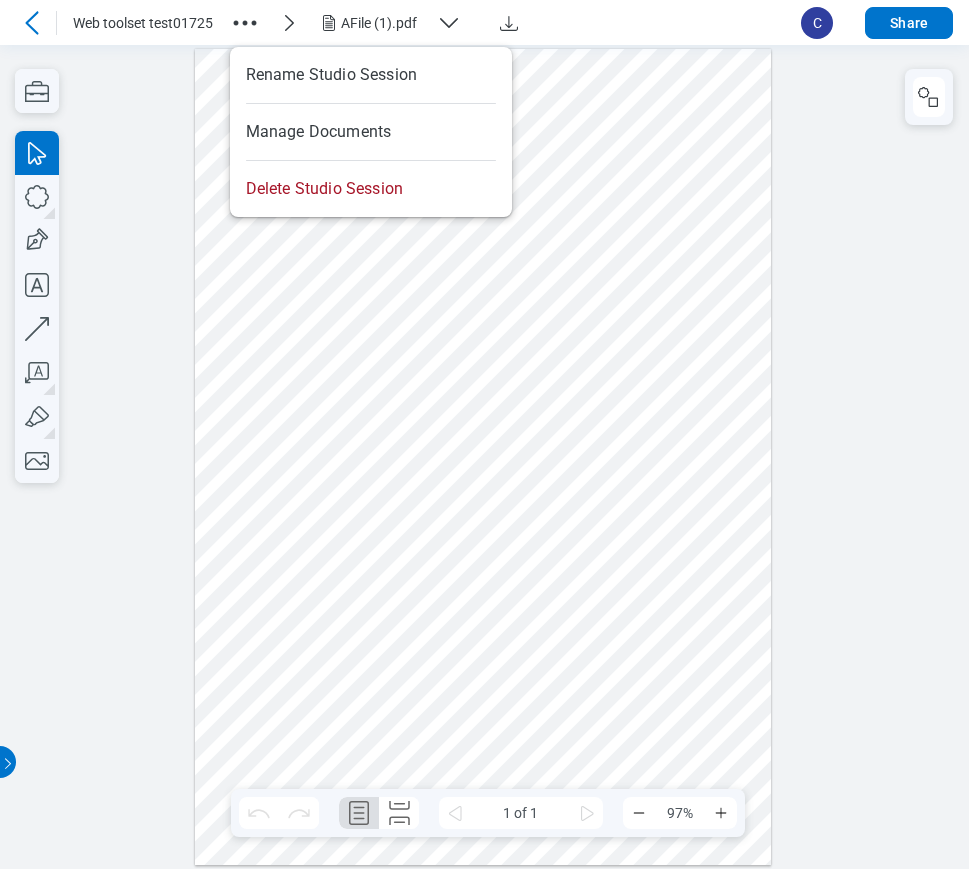 click at bounding box center [483, 457] 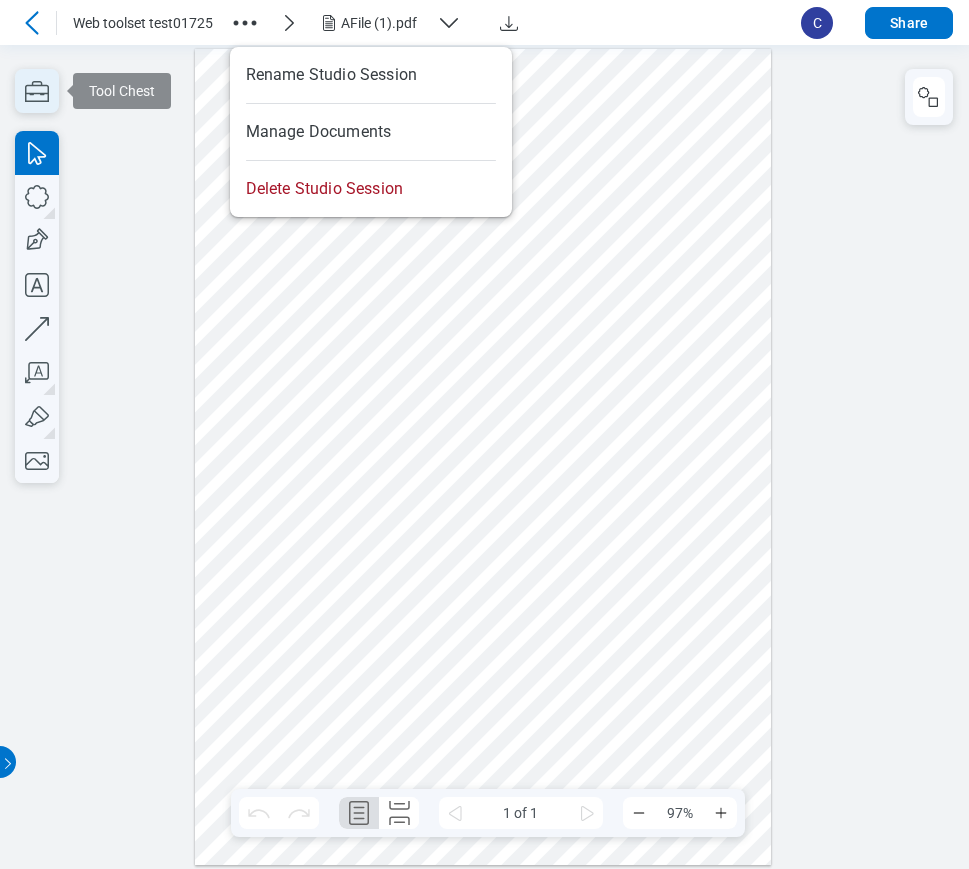 click 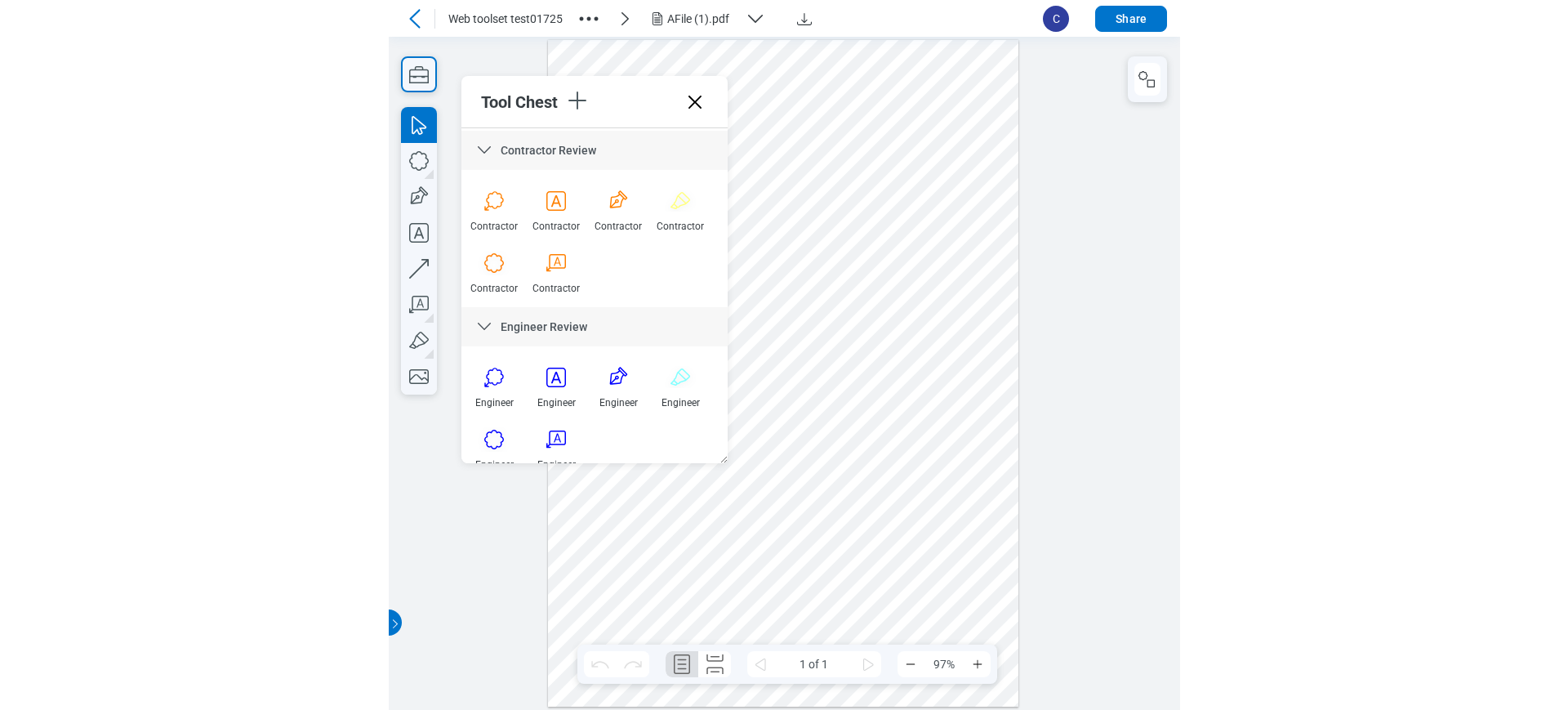 scroll, scrollTop: 485, scrollLeft: 0, axis: vertical 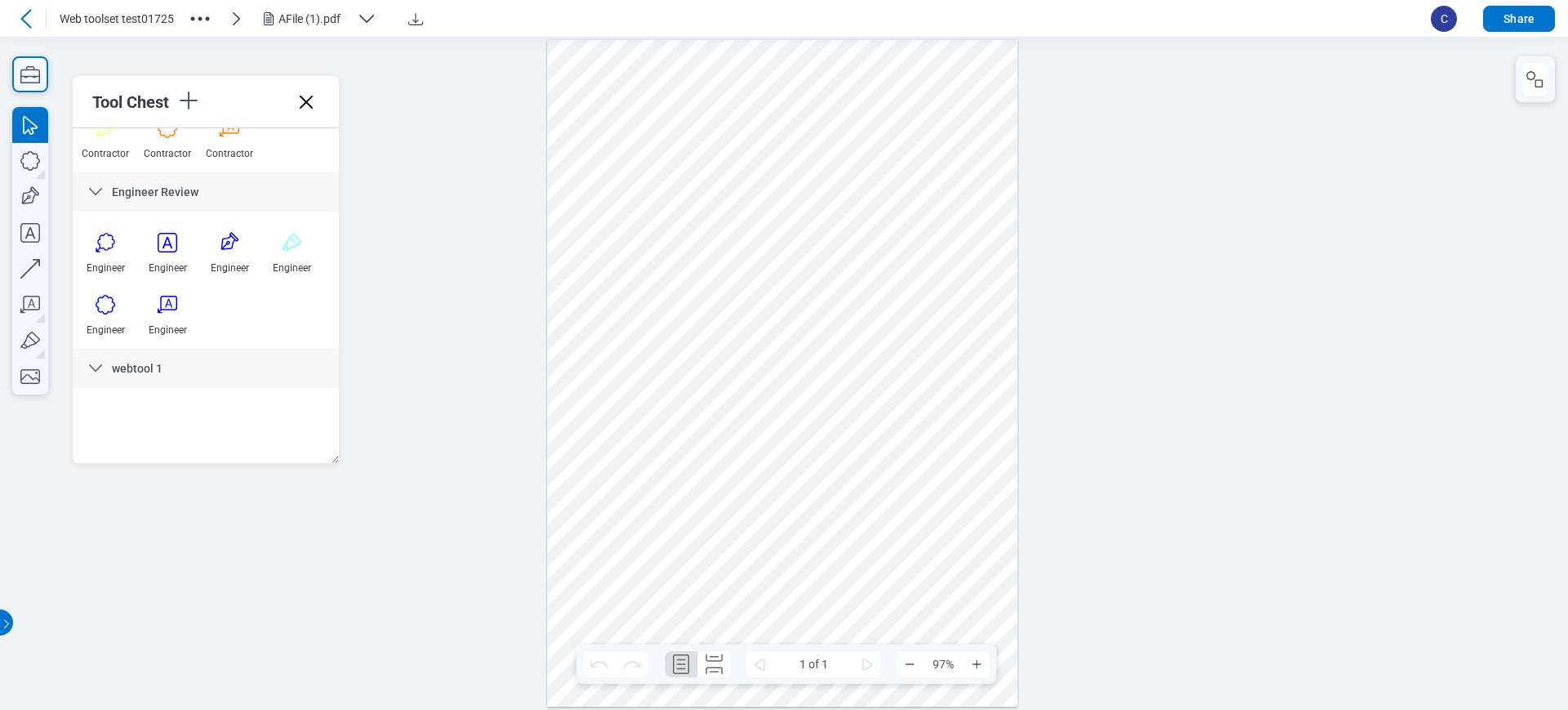 click 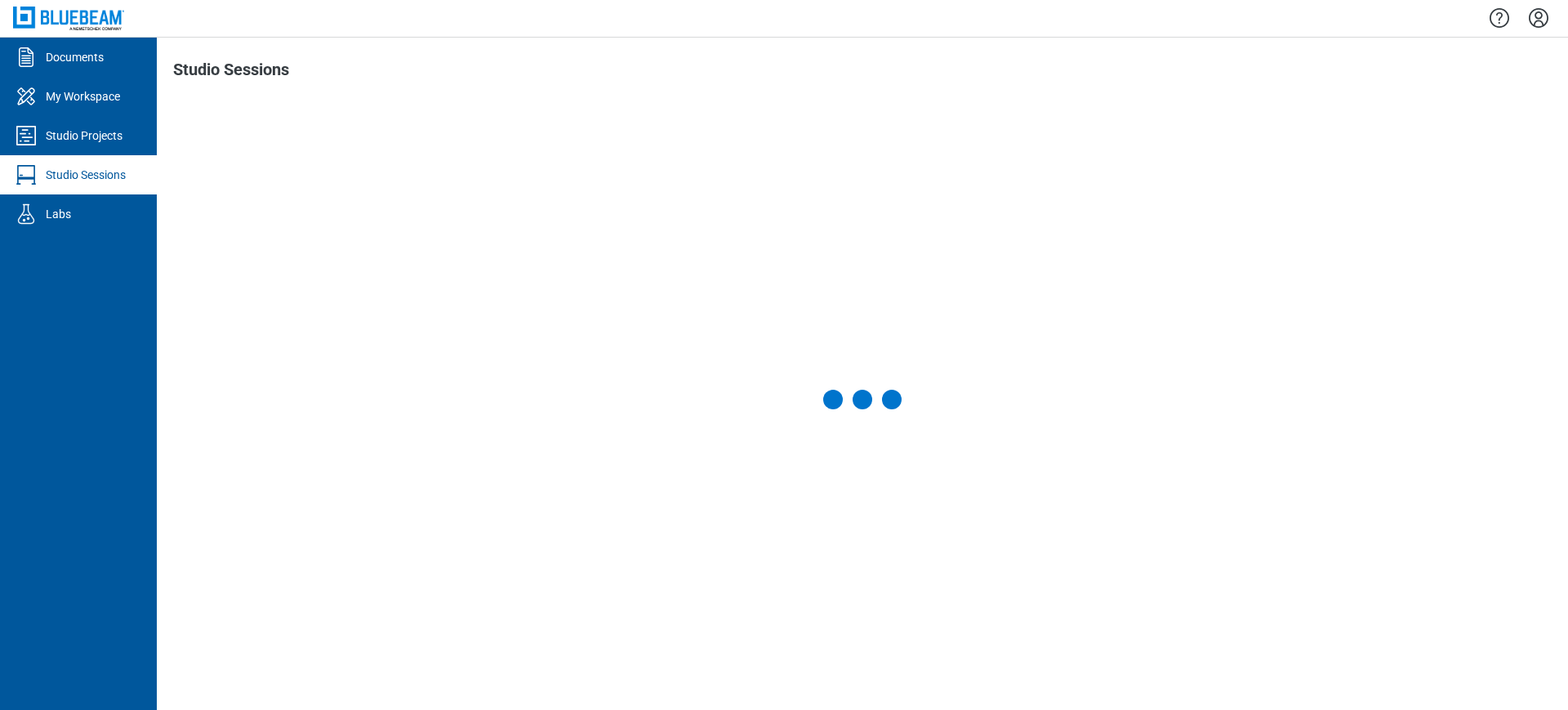 click 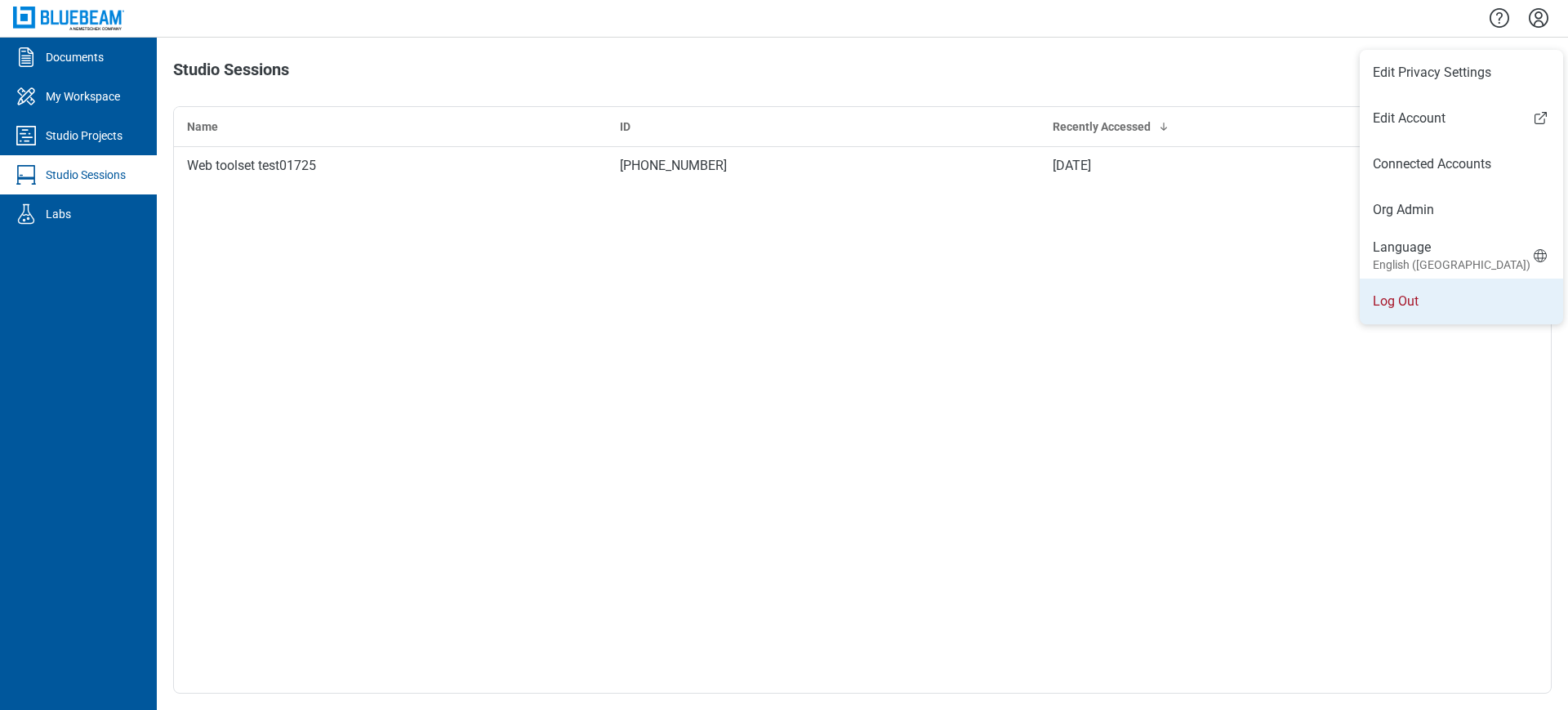 click on "Log Out" at bounding box center (1461, 301) 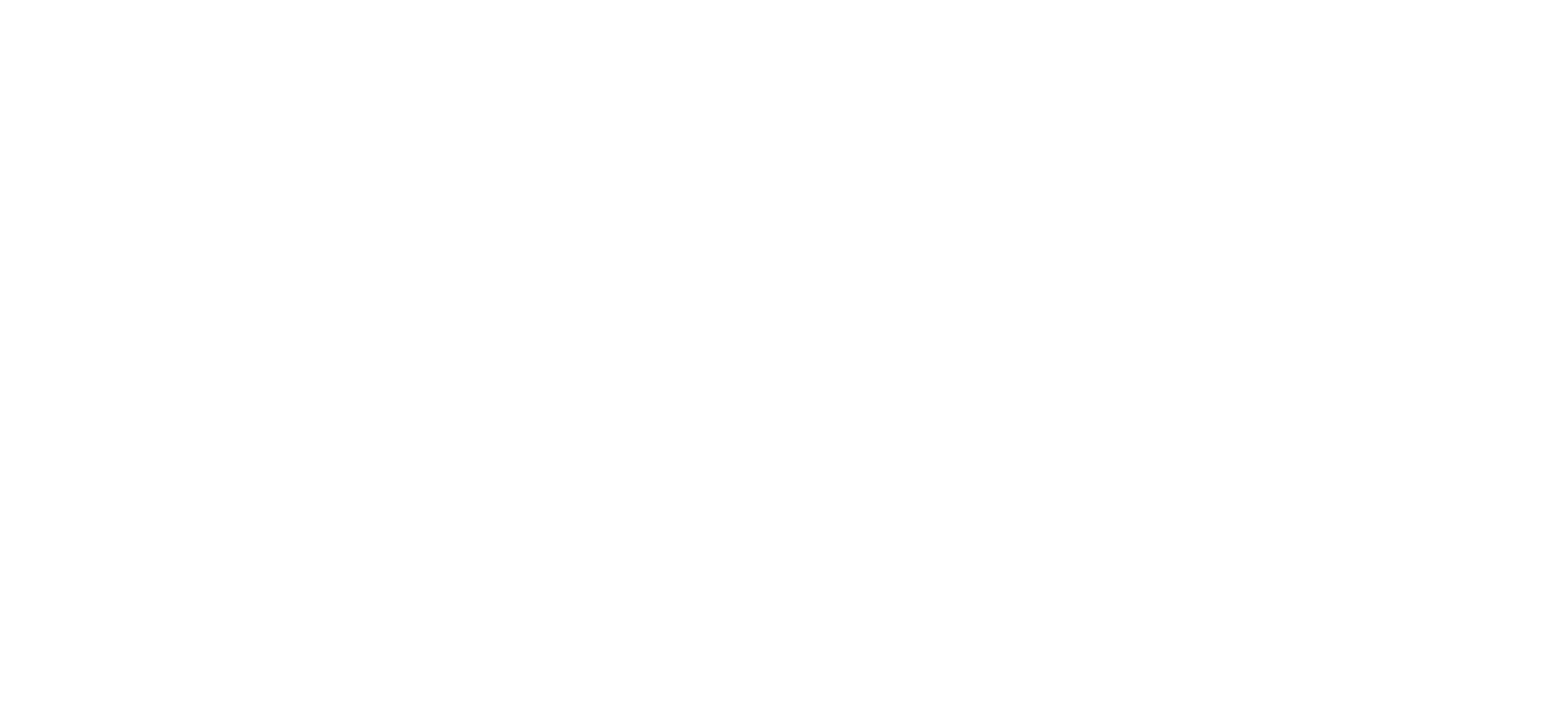 scroll, scrollTop: 0, scrollLeft: 0, axis: both 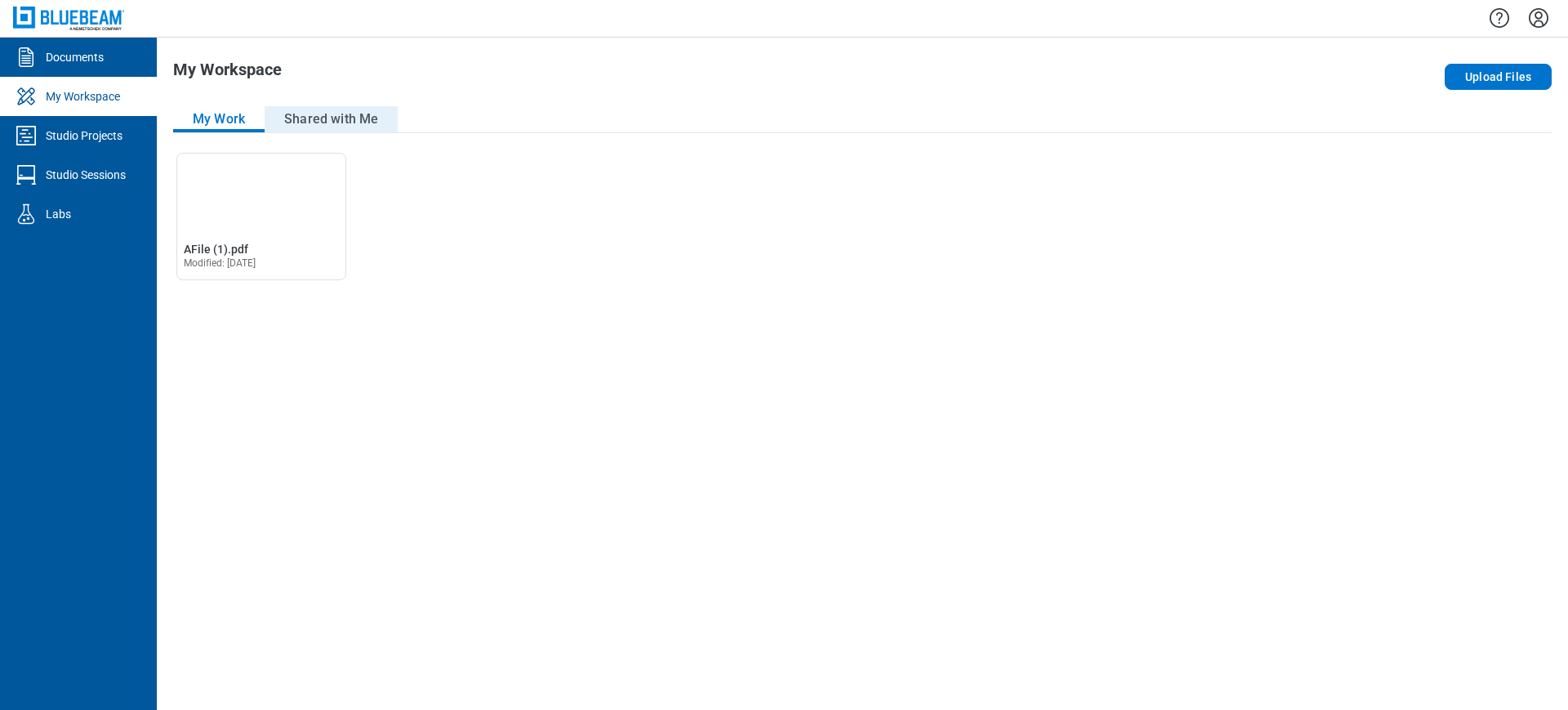 click on "Shared with Me" at bounding box center [331, 119] 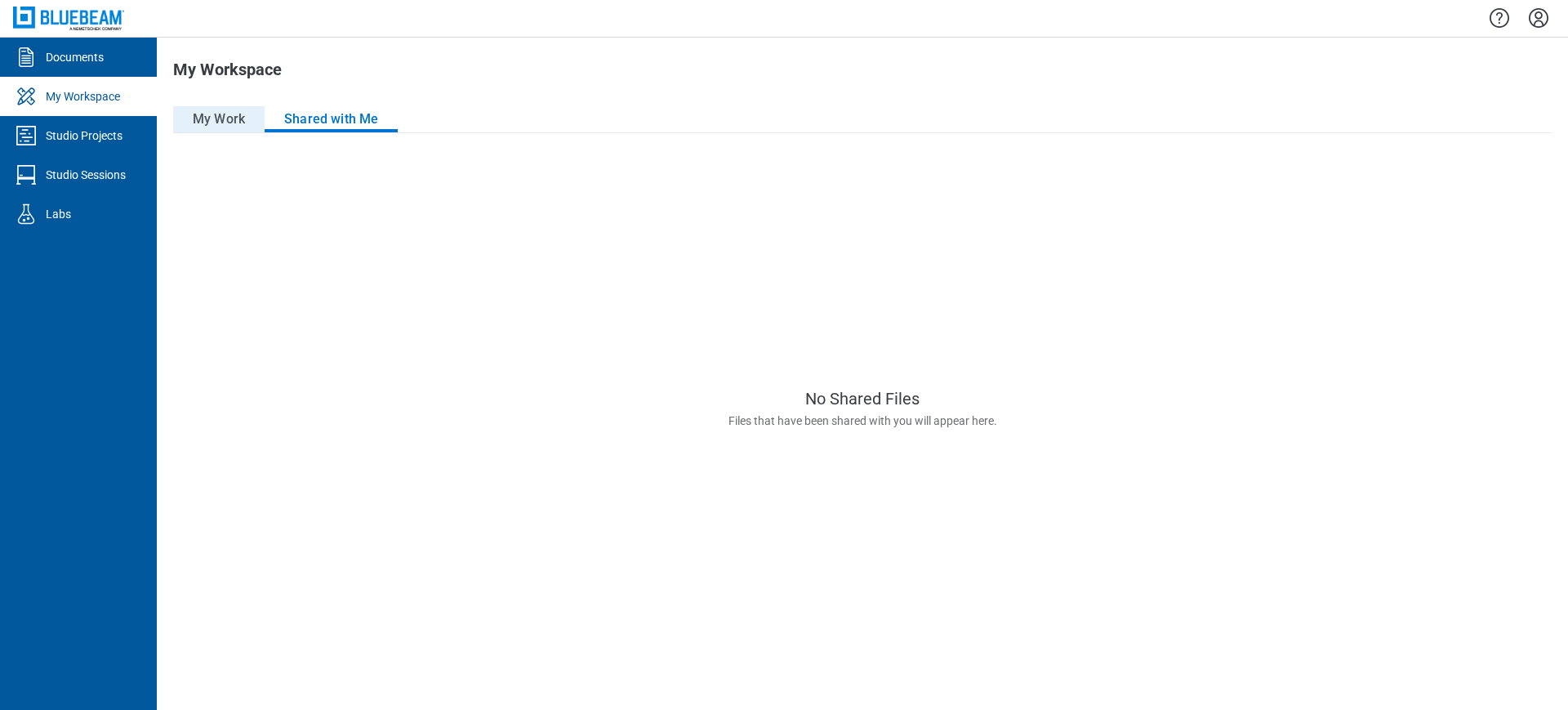 click on "My Work" at bounding box center [219, 119] 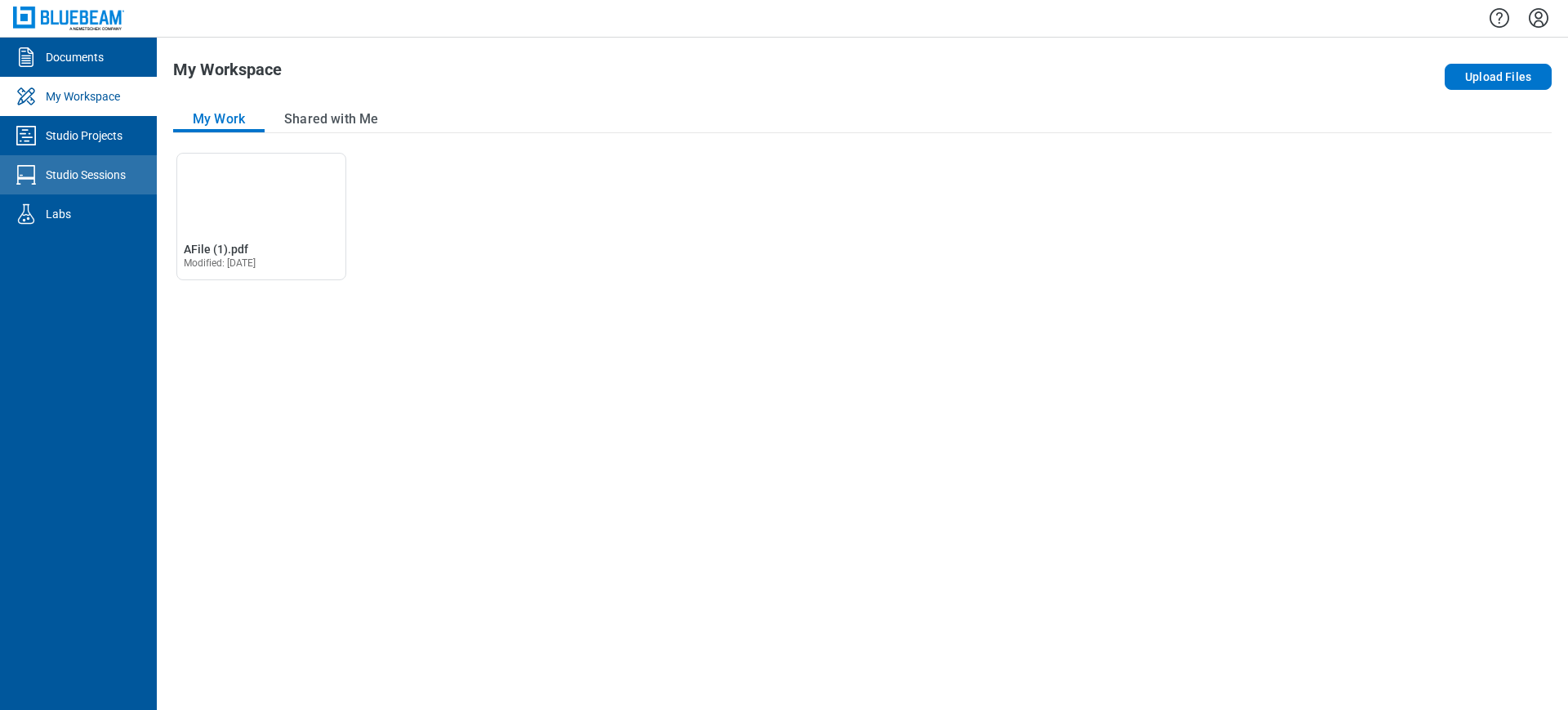 click on "Studio Sessions" at bounding box center [78, 175] 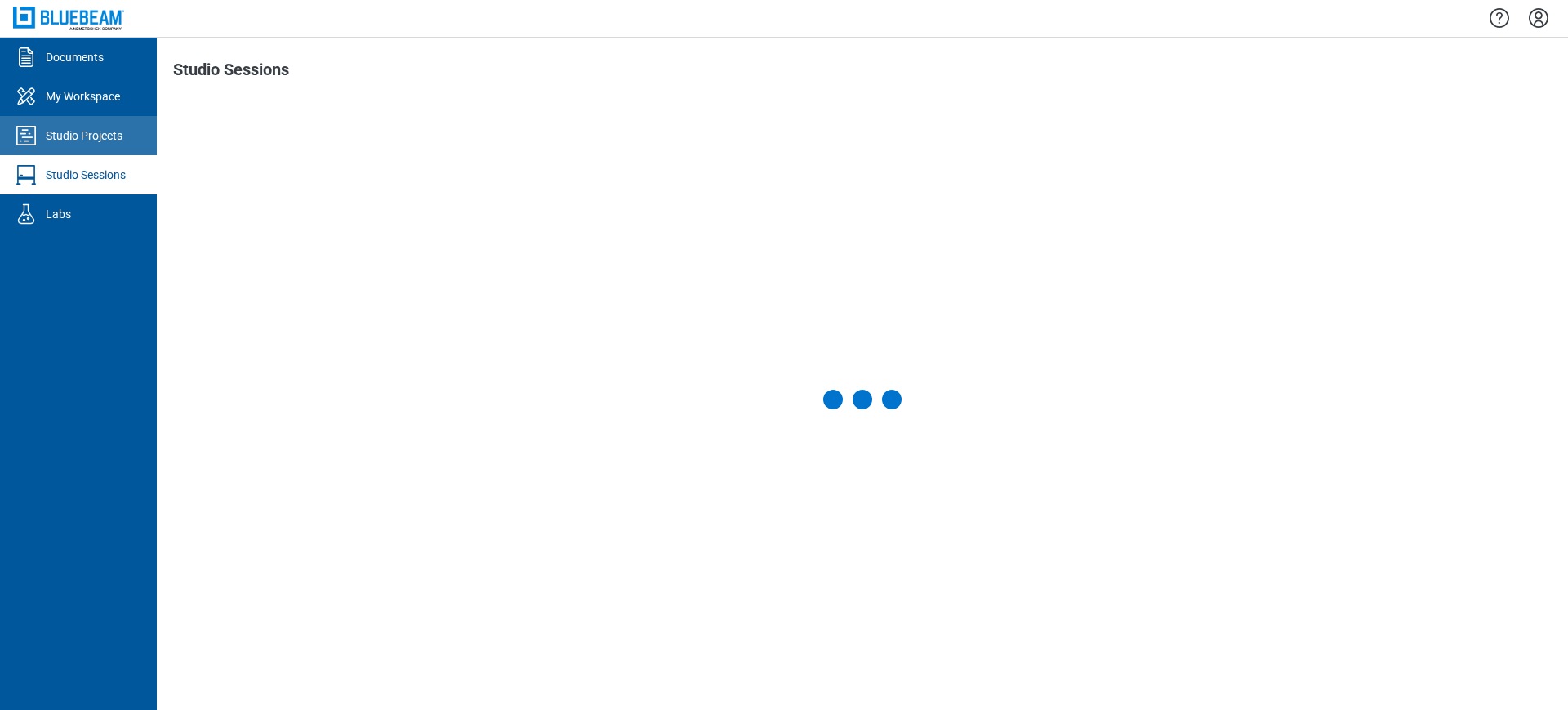 click on "Studio Projects" at bounding box center [78, 136] 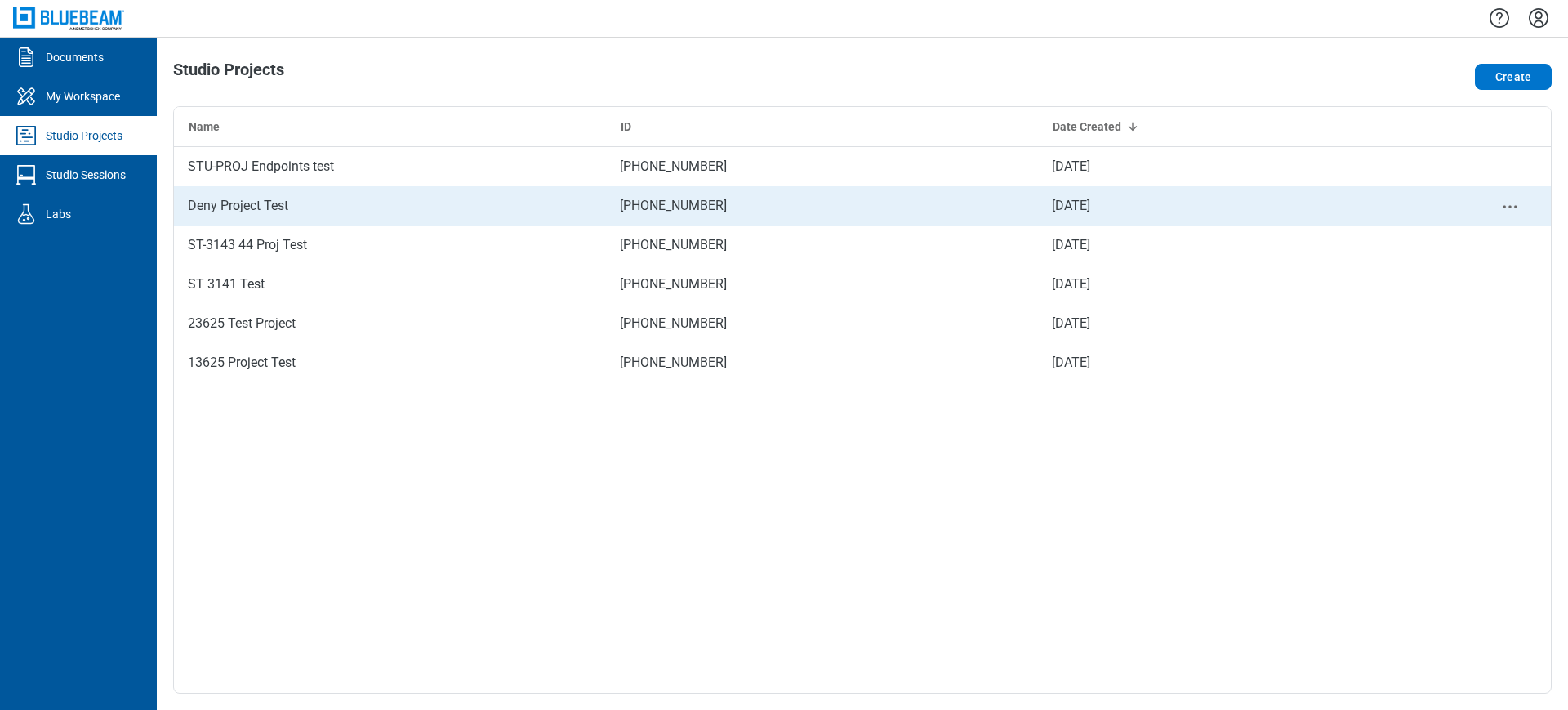 click on "Deny Project Test" at bounding box center [238, 206] 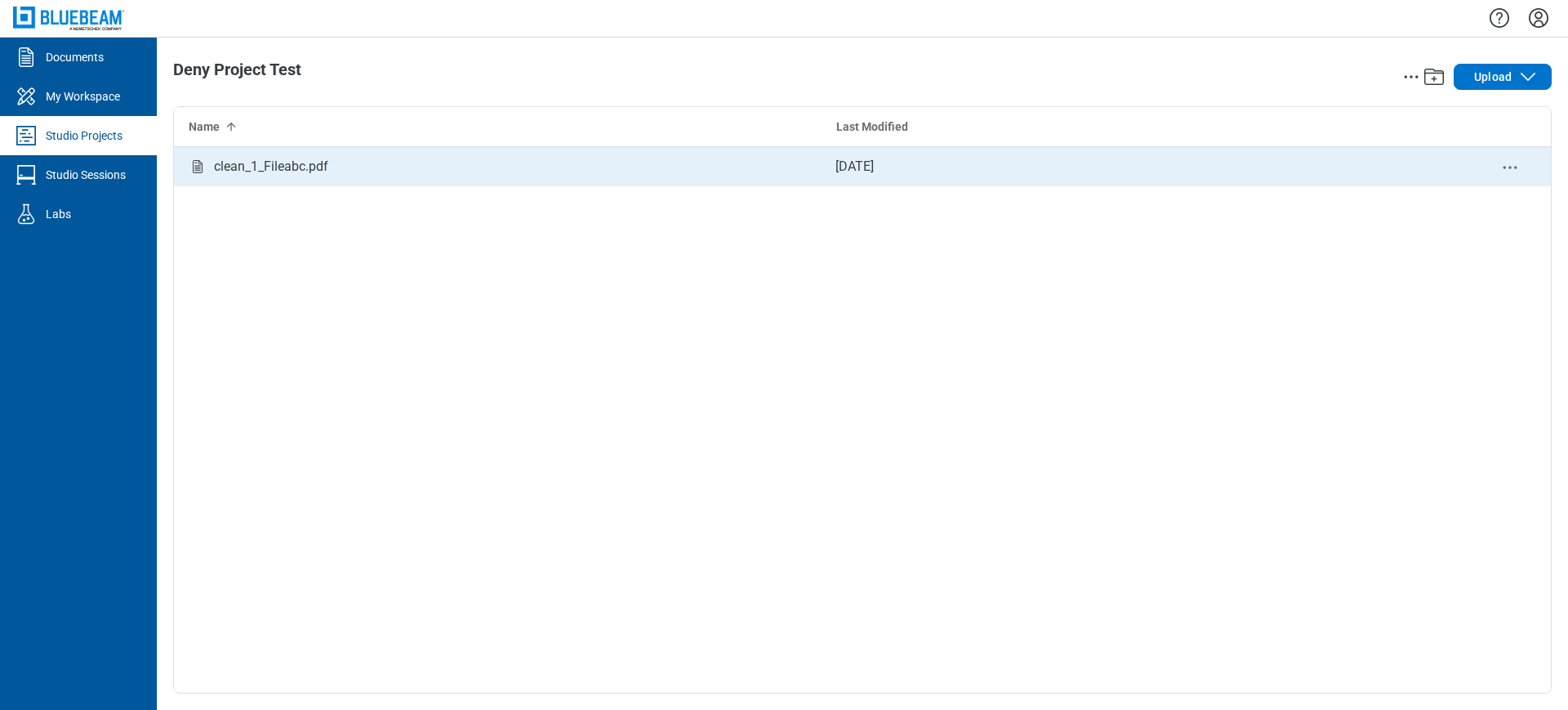 click on "clean_1_Fileabc.pdf" at bounding box center (271, 167) 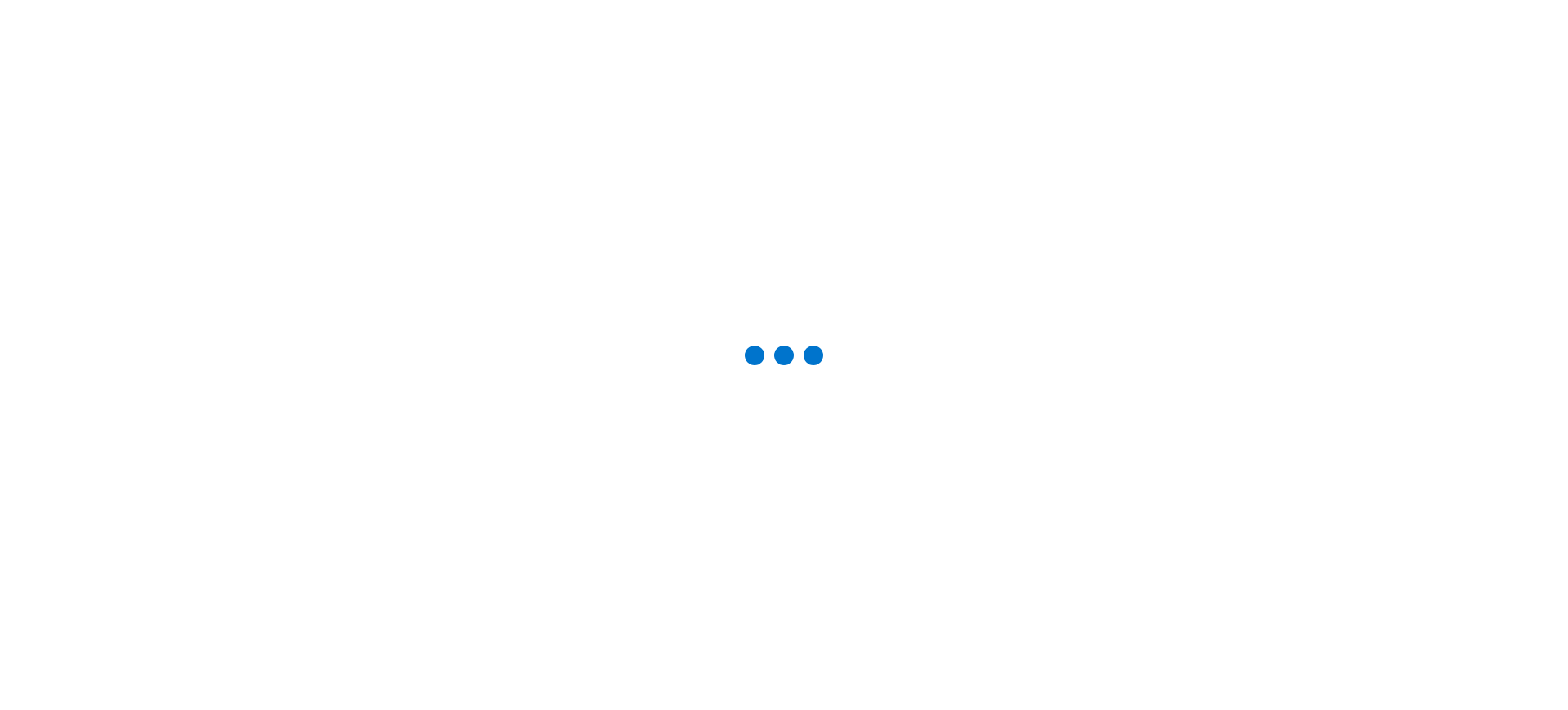 click at bounding box center [784, 355] 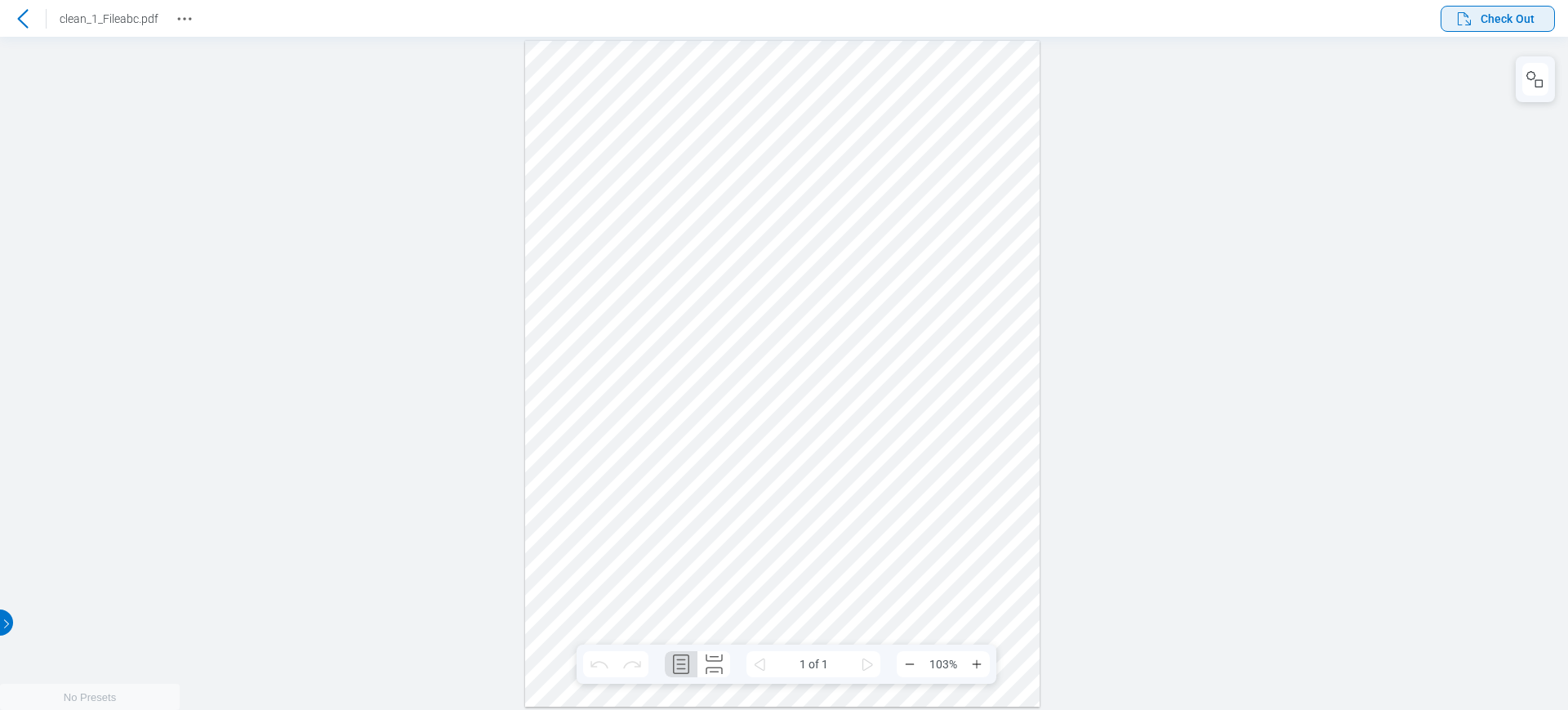 click on "Check Out" at bounding box center [1508, 19] 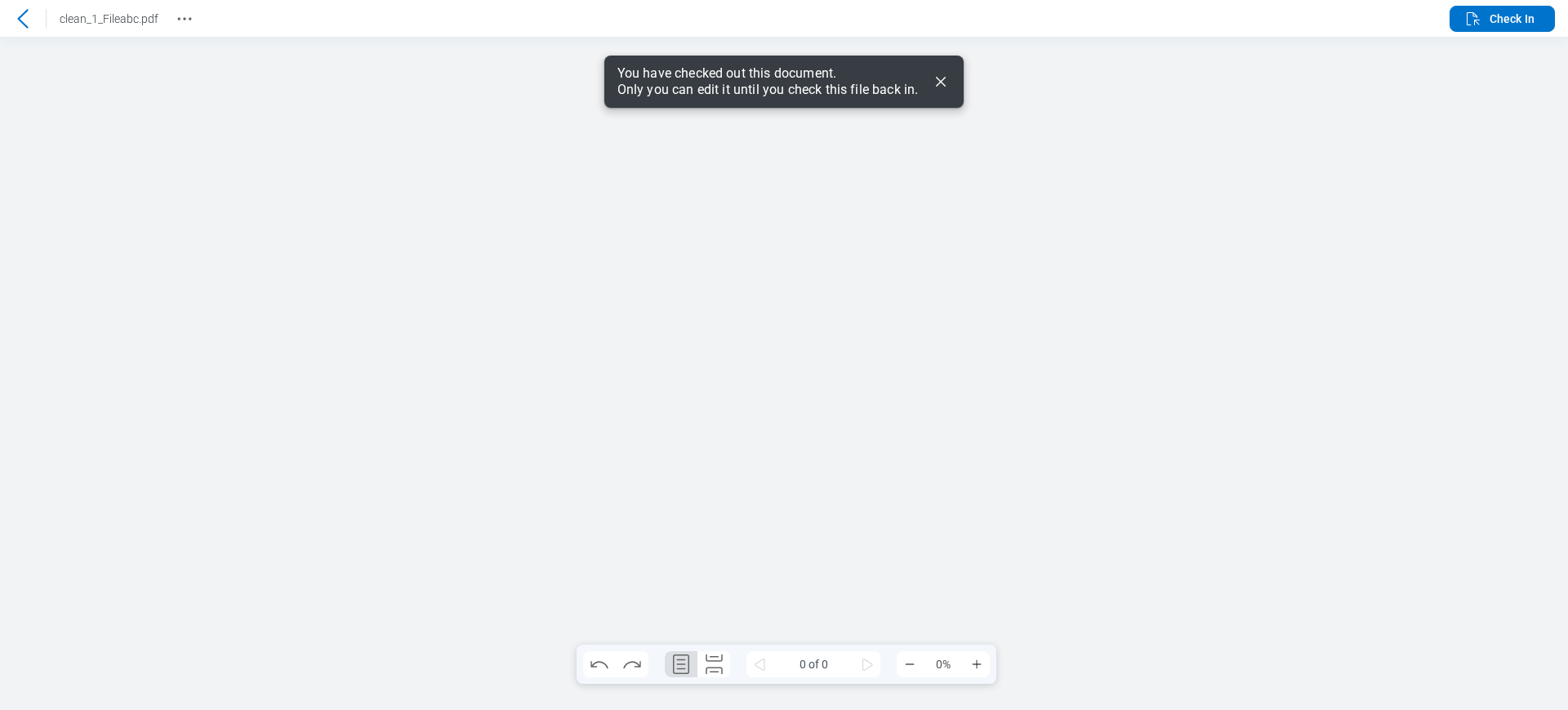 scroll, scrollTop: 0, scrollLeft: 0, axis: both 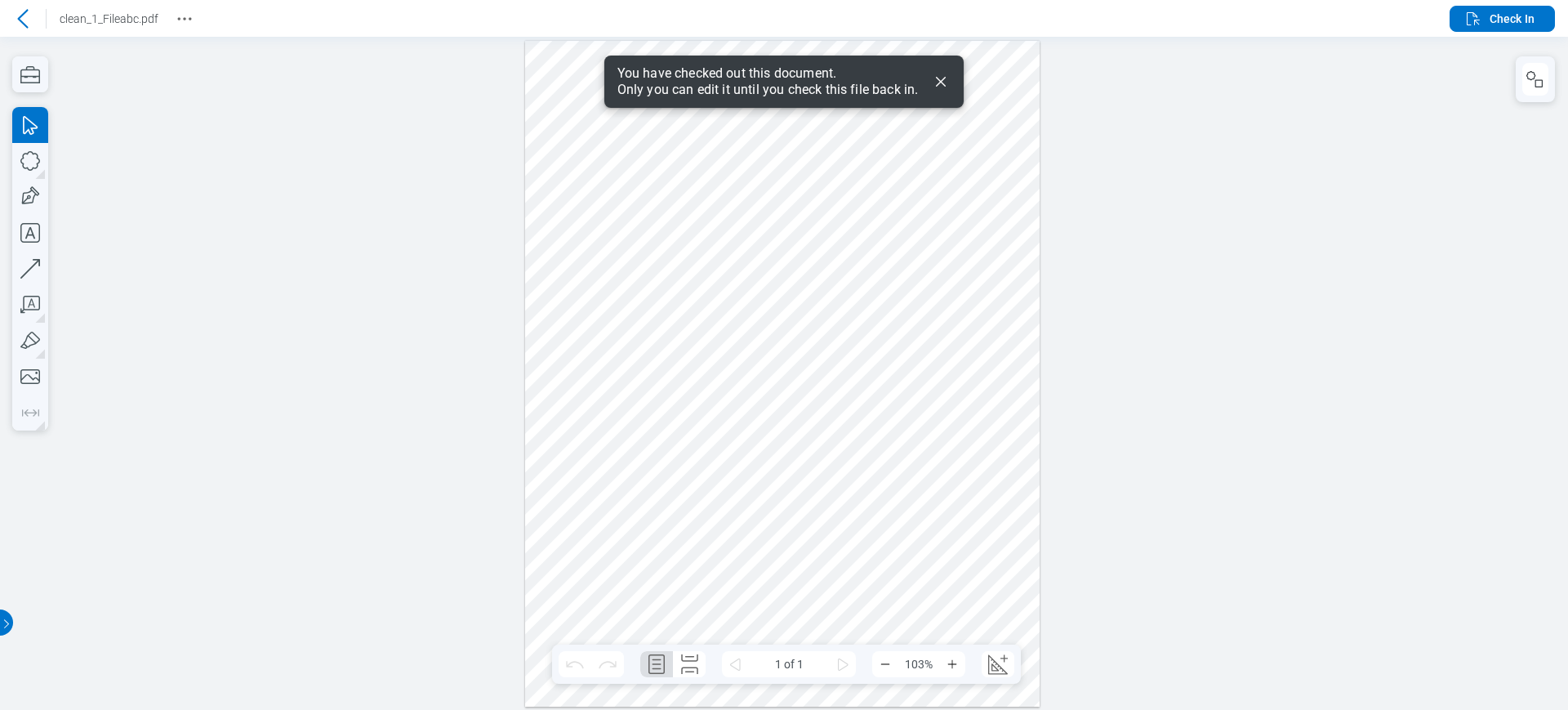 click 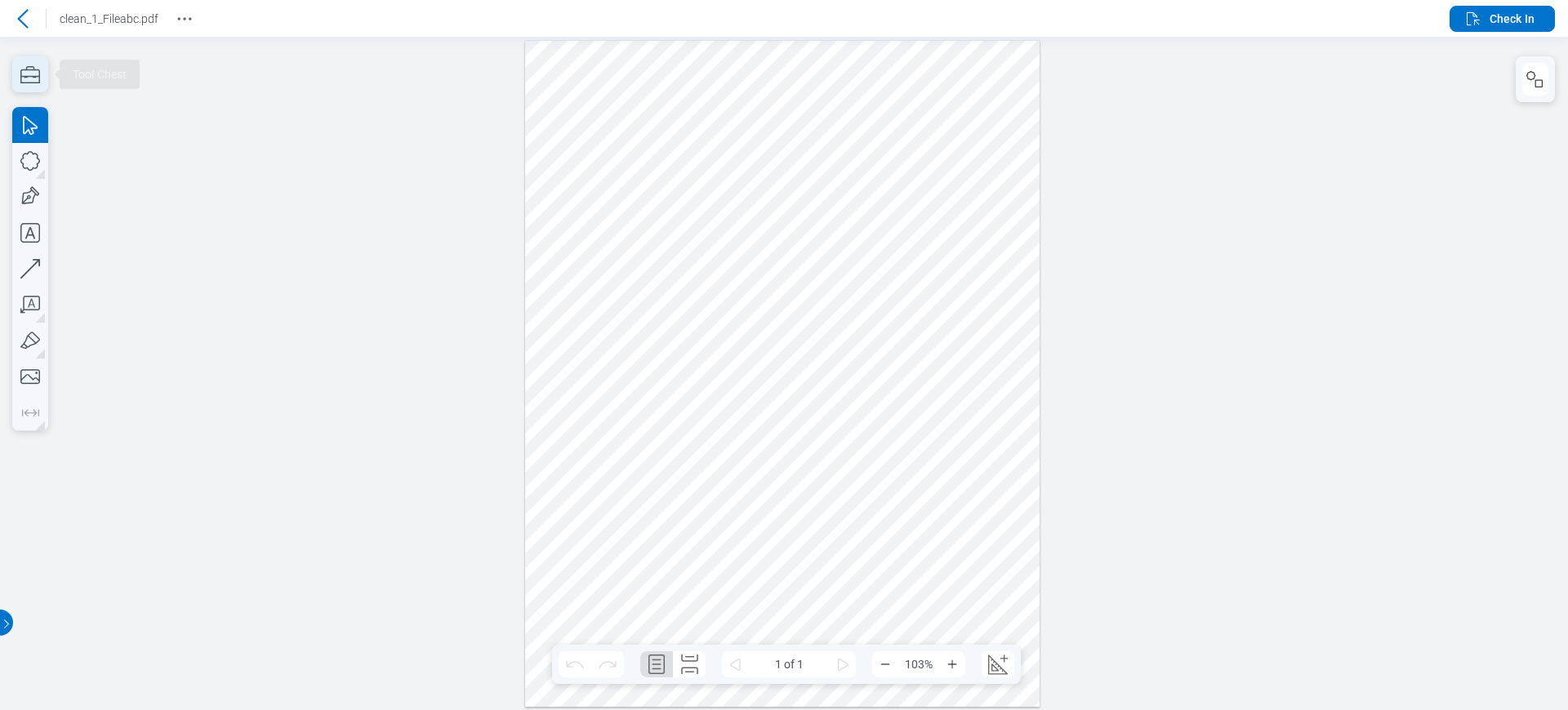 click 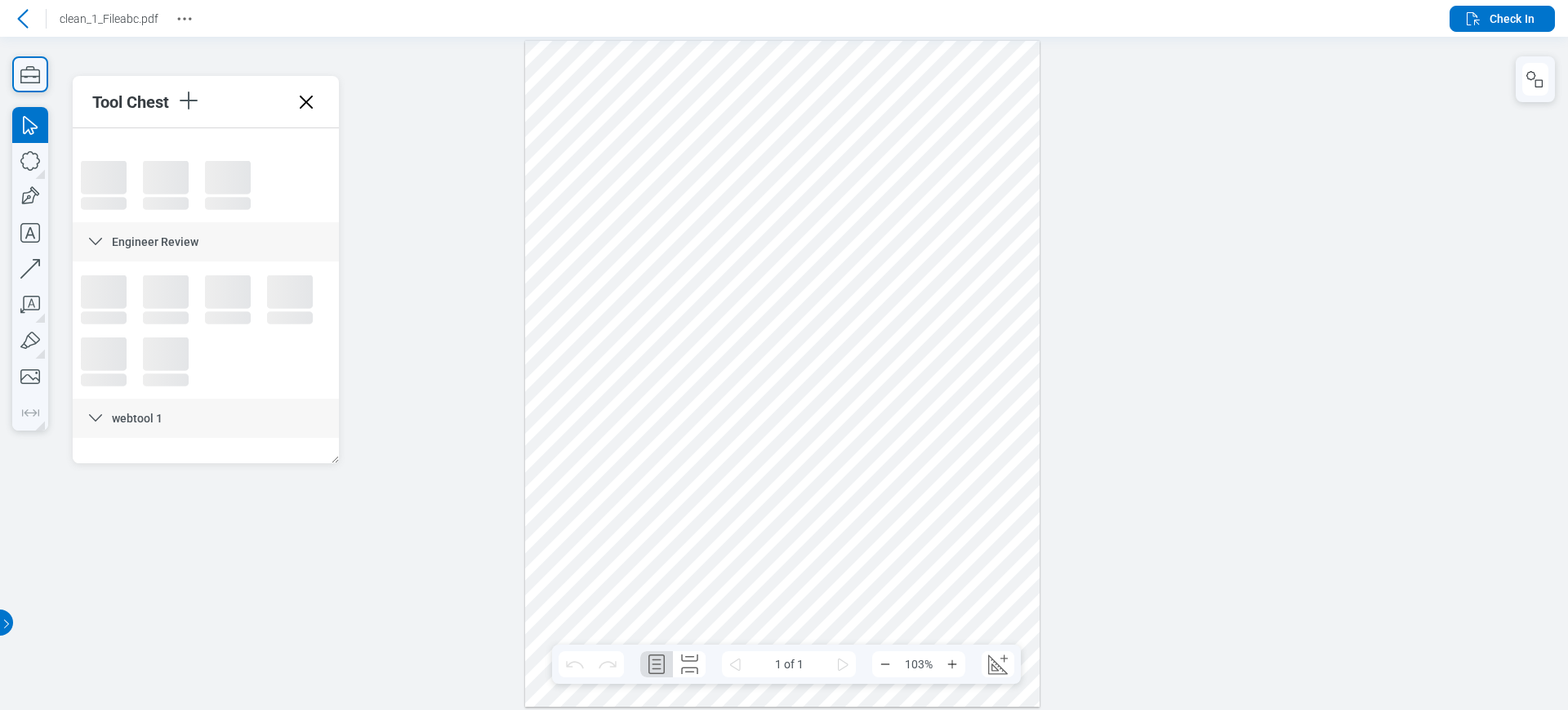 scroll, scrollTop: 485, scrollLeft: 0, axis: vertical 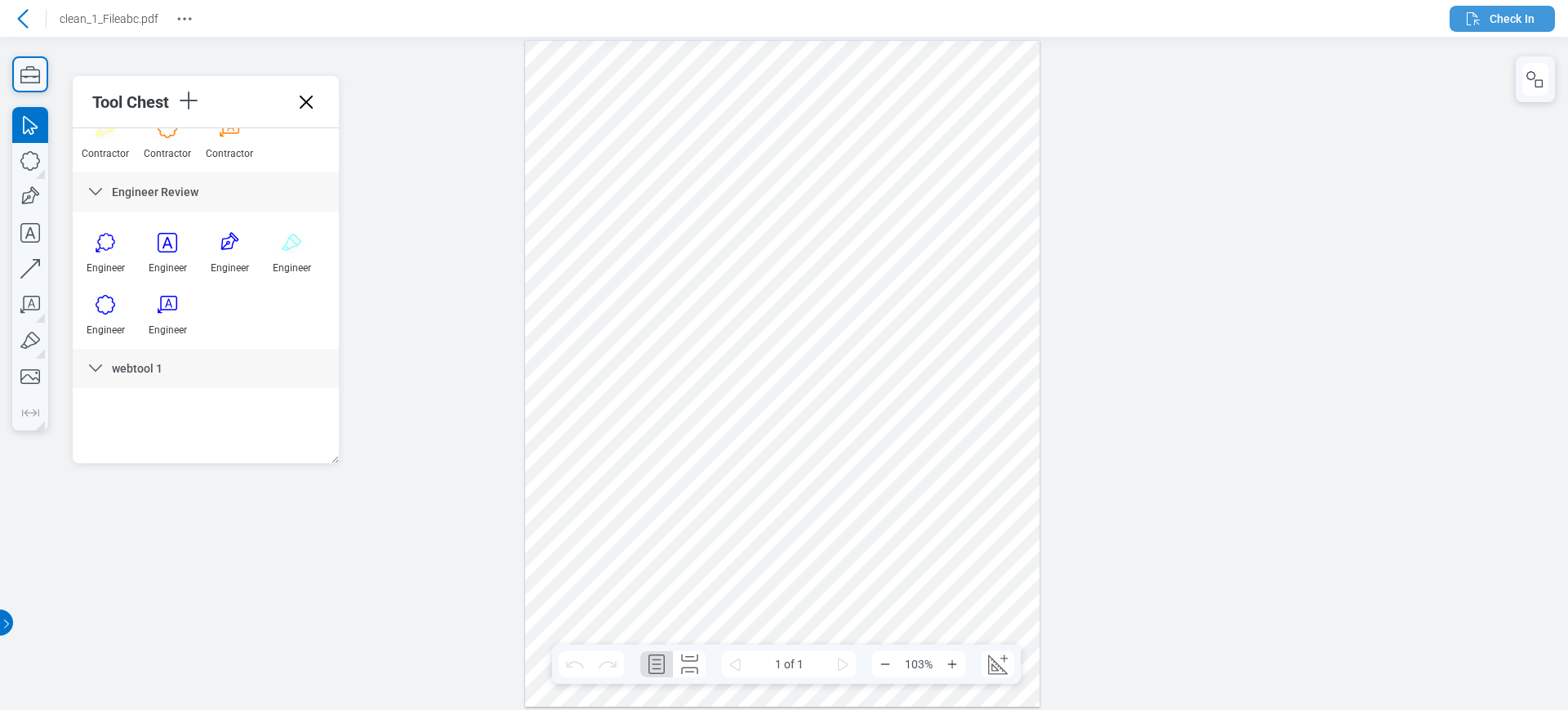 click 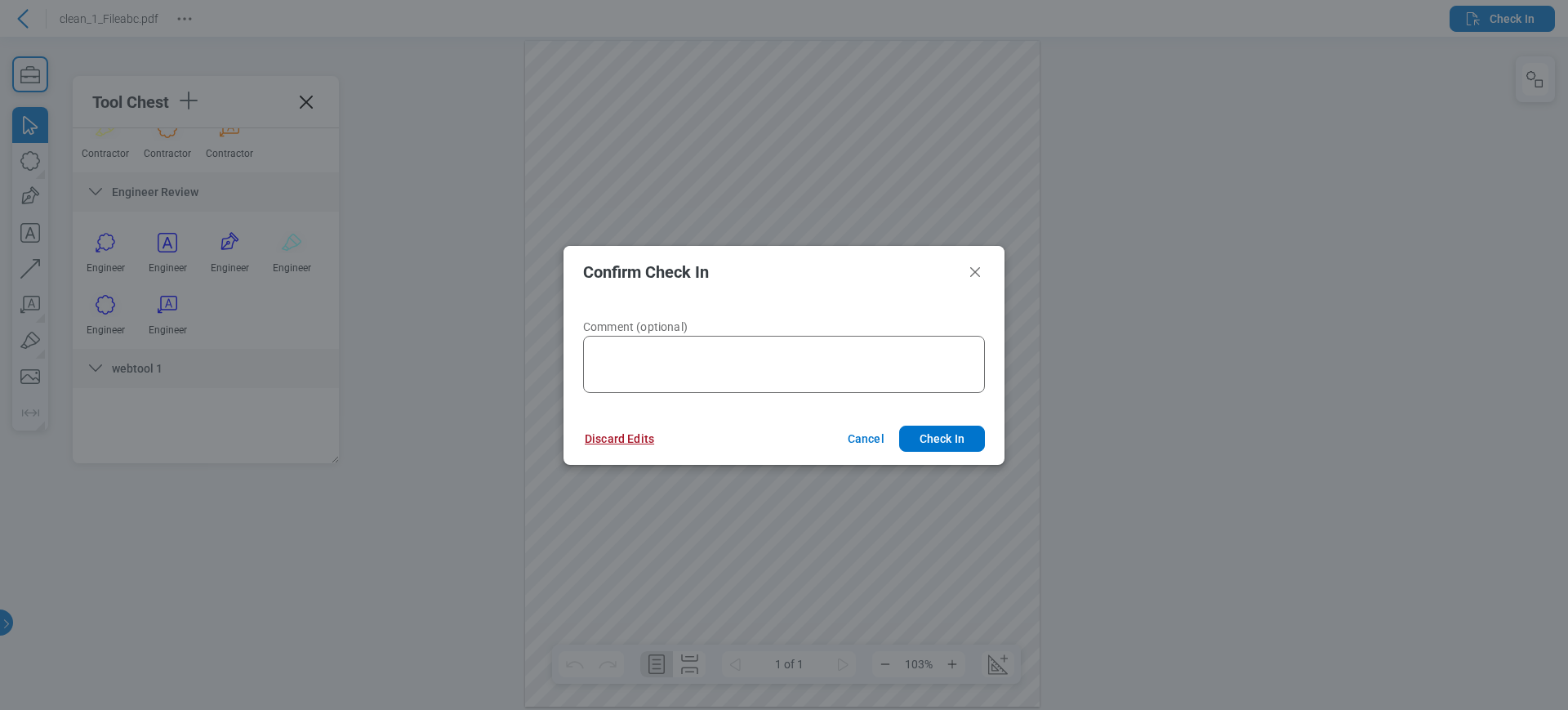 click on "Discard Edits" at bounding box center (619, 439) 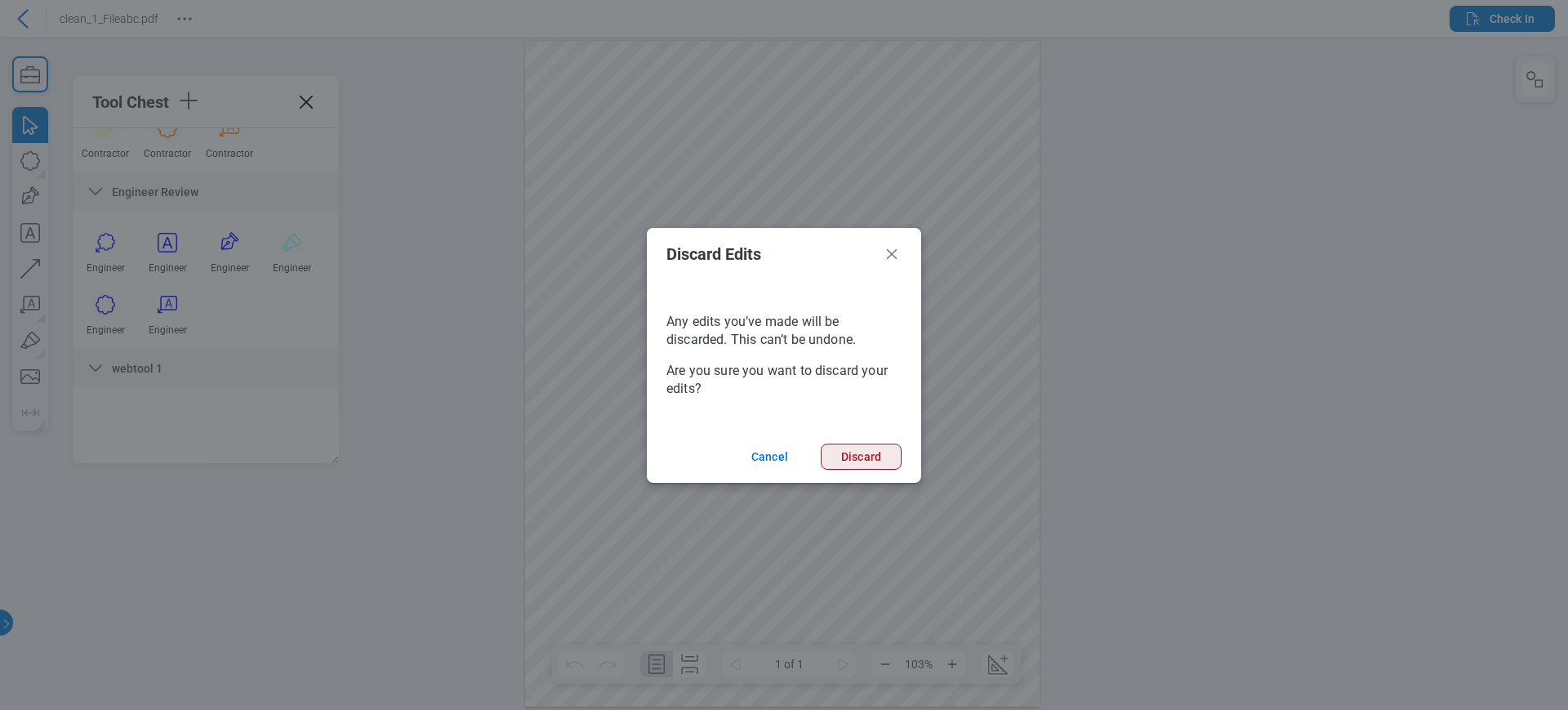 click on "Discard" at bounding box center (861, 457) 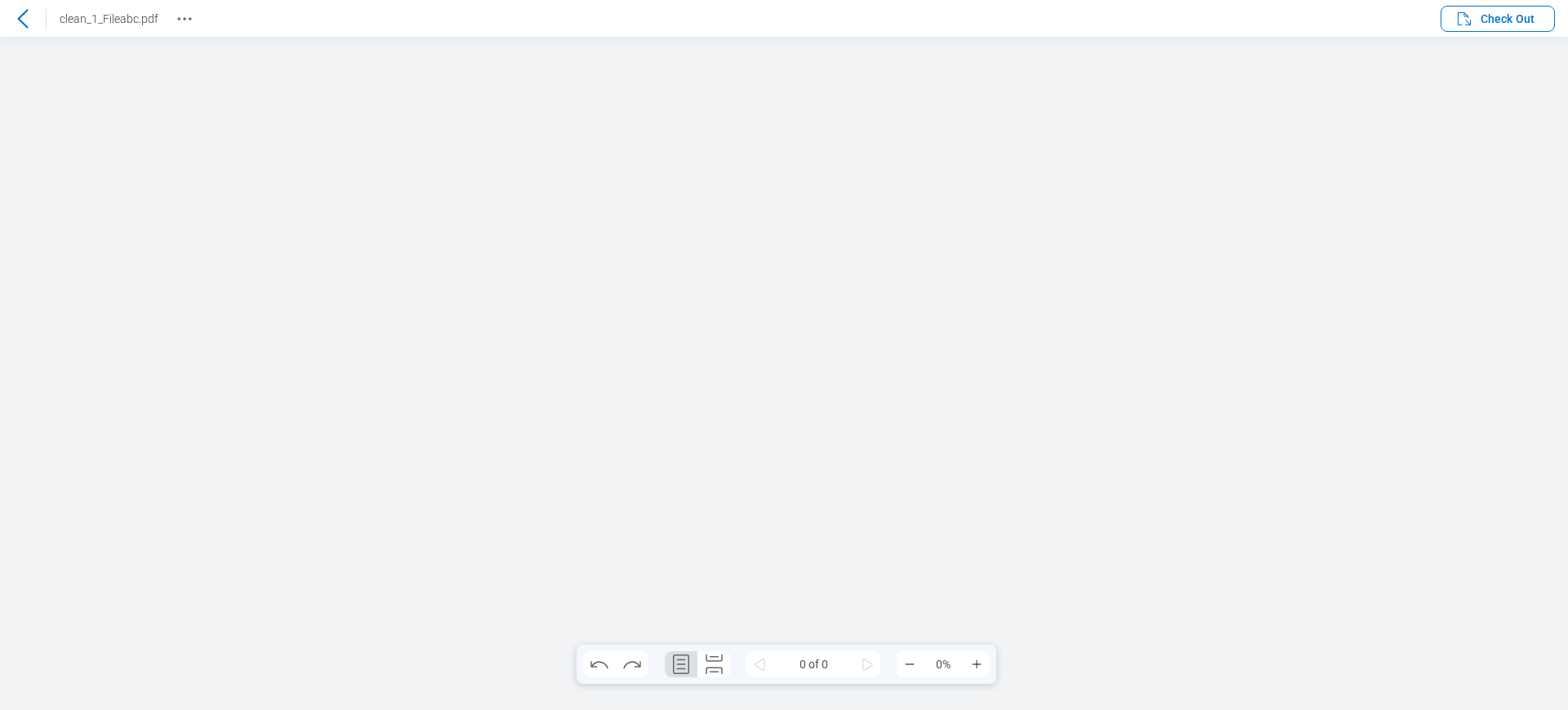 scroll, scrollTop: 0, scrollLeft: 0, axis: both 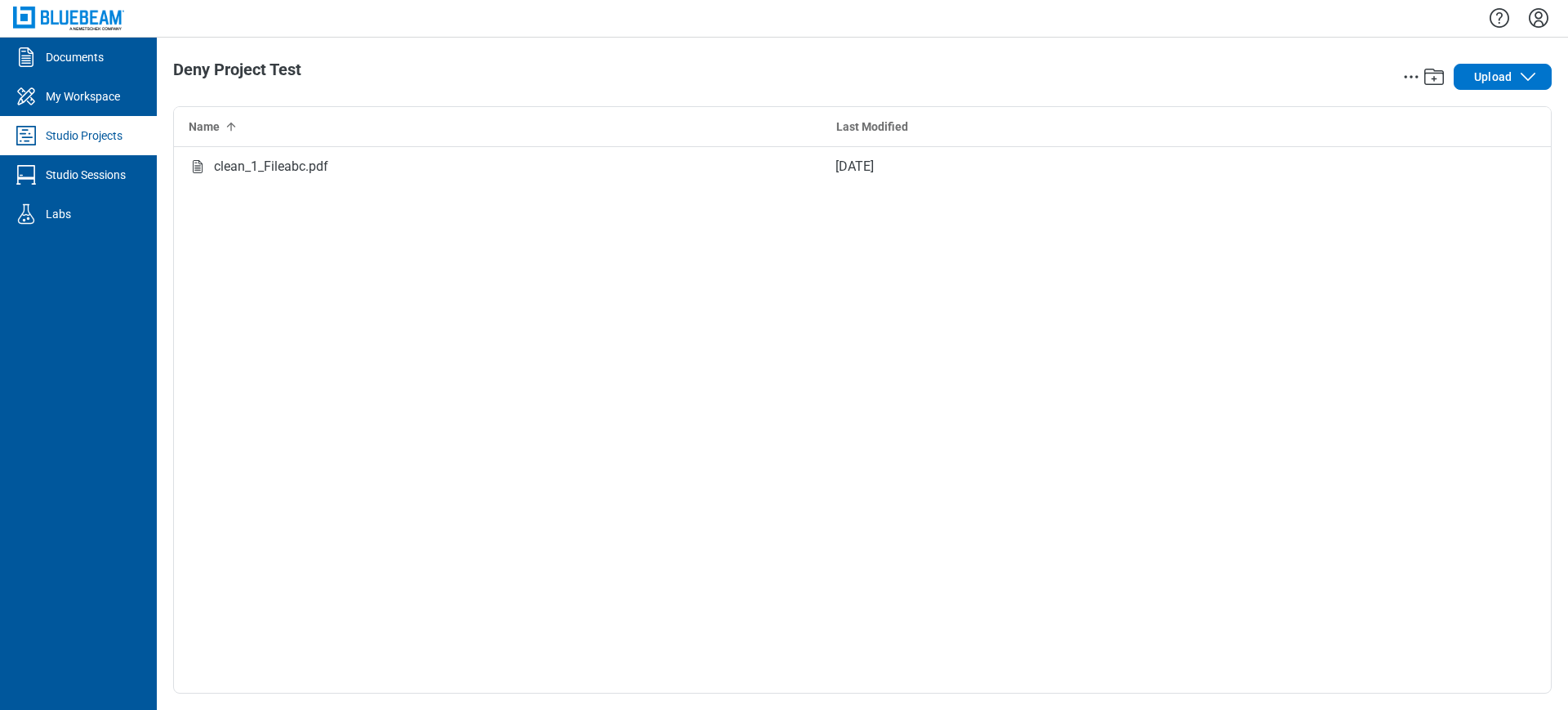 click 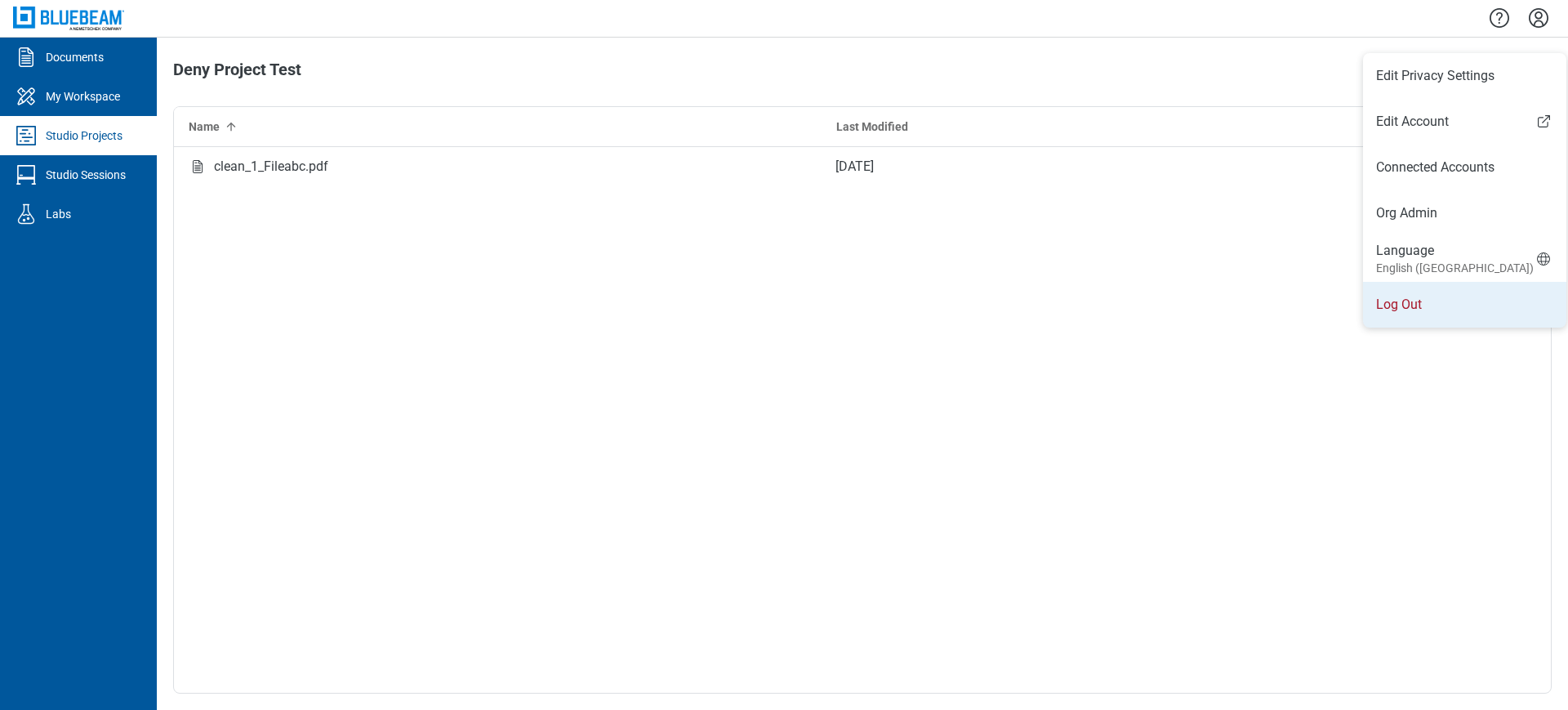 click on "Log Out" at bounding box center [1464, 305] 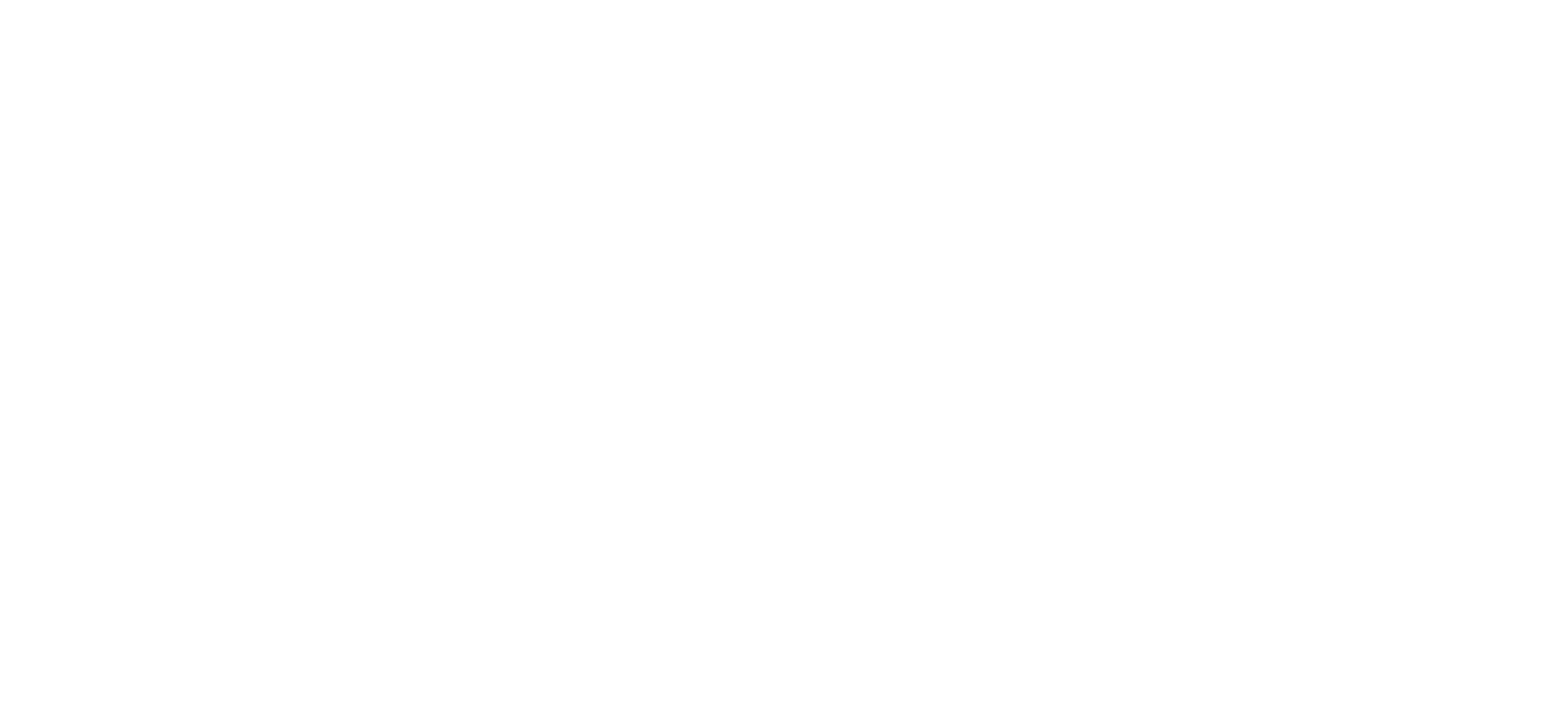 scroll, scrollTop: 0, scrollLeft: 0, axis: both 